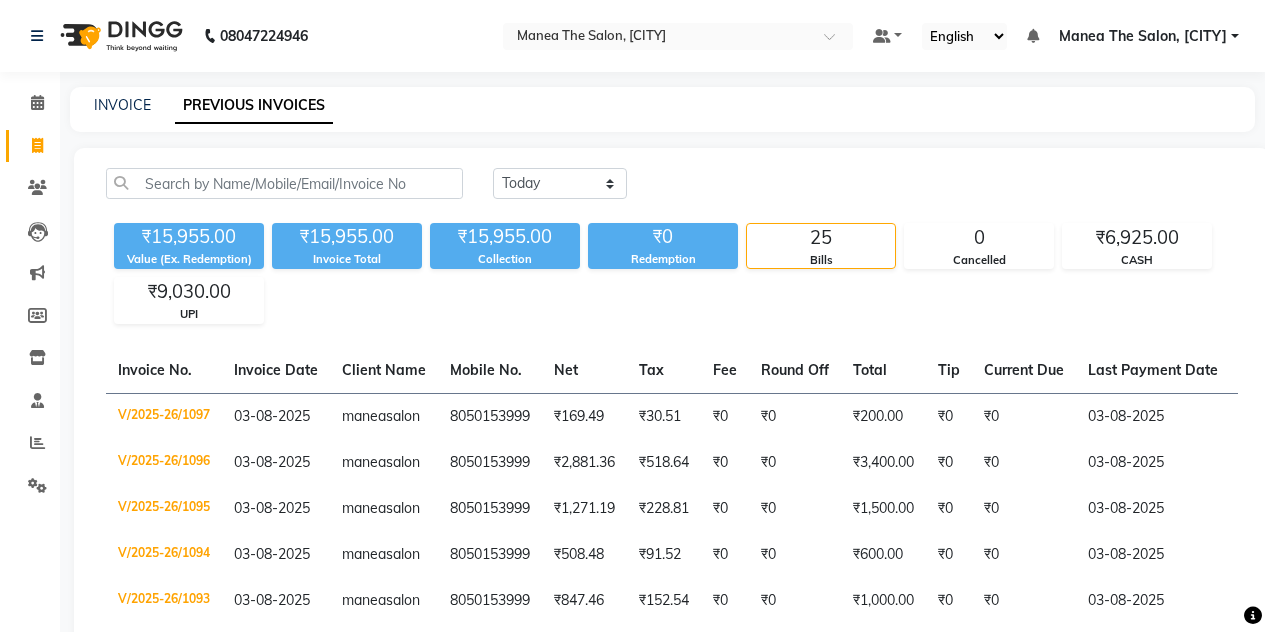 scroll, scrollTop: 0, scrollLeft: 0, axis: both 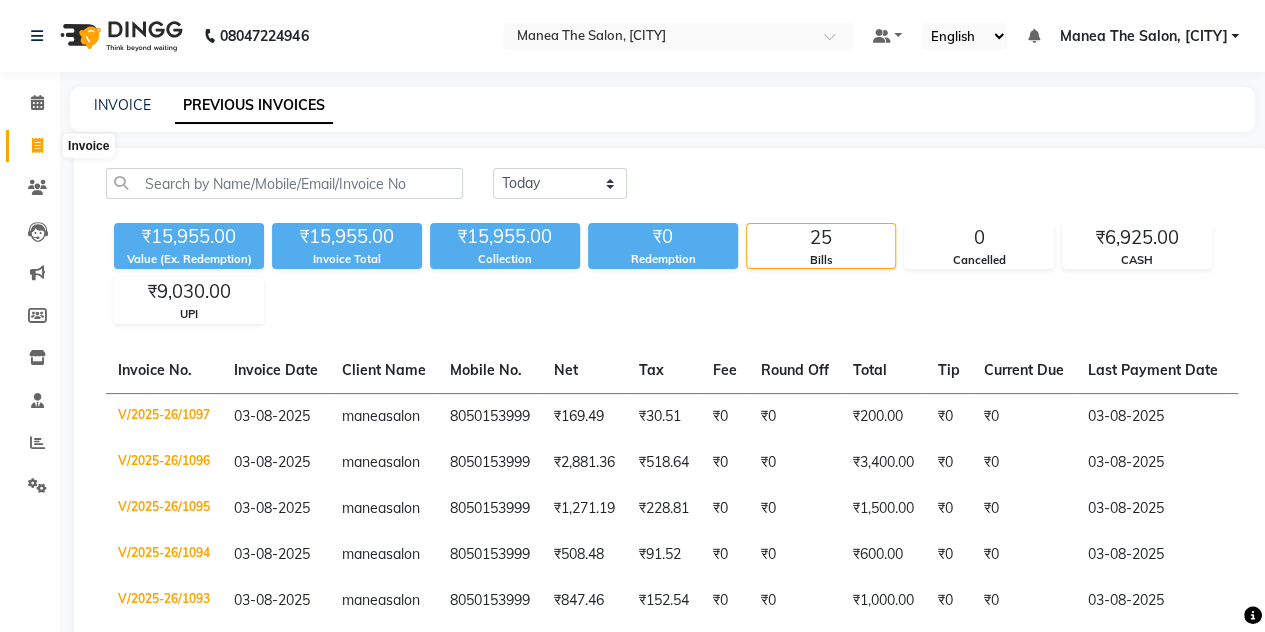 click 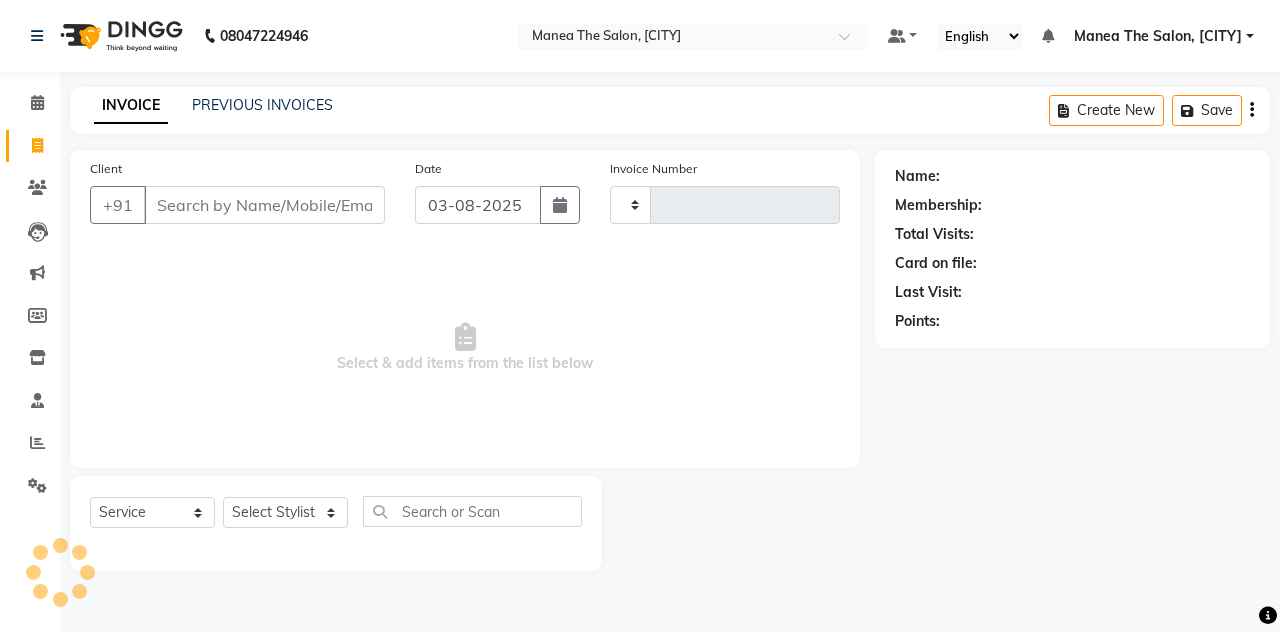 type on "1098" 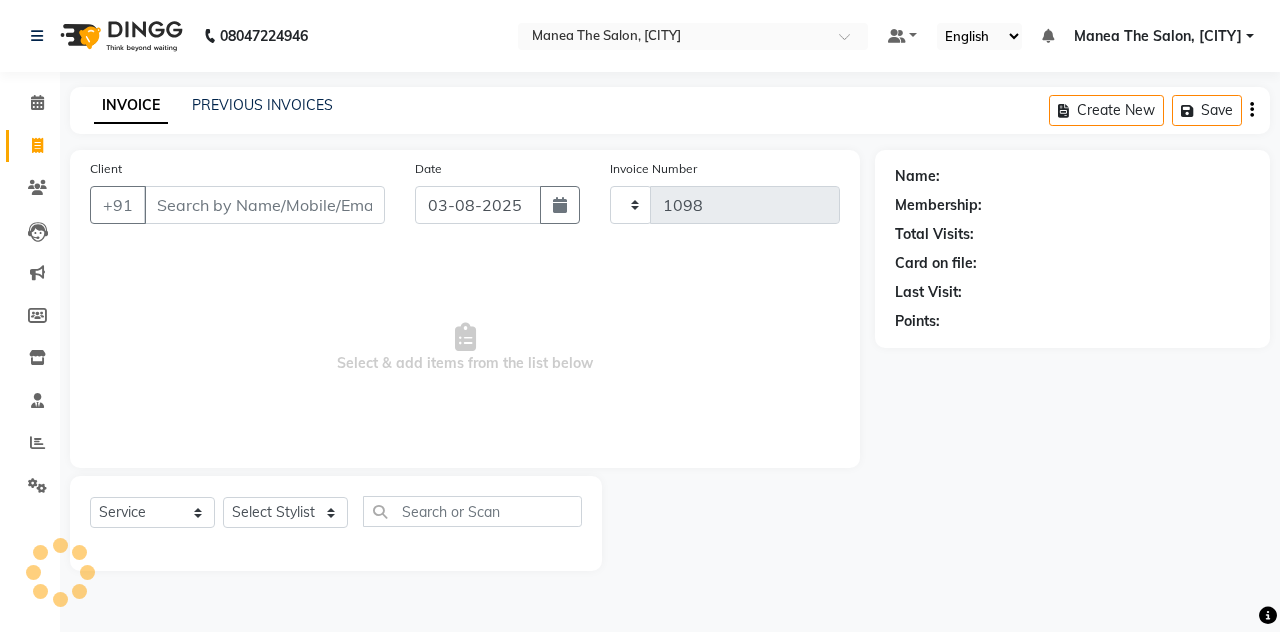 select on "7688" 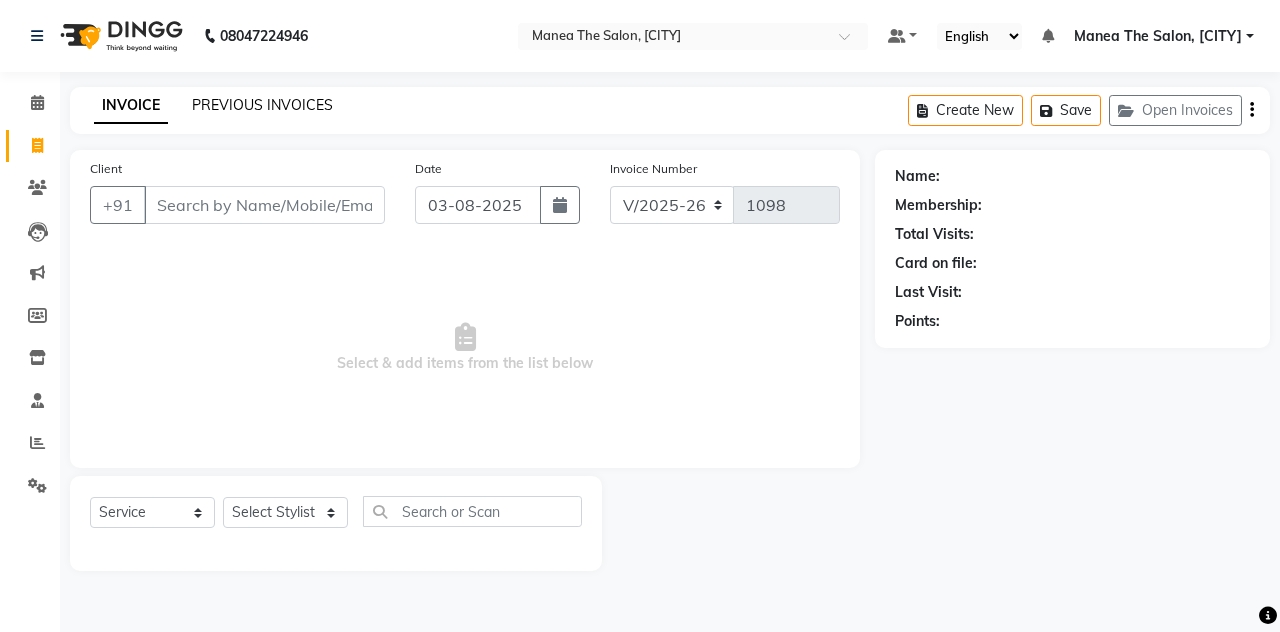 click on "PREVIOUS INVOICES" 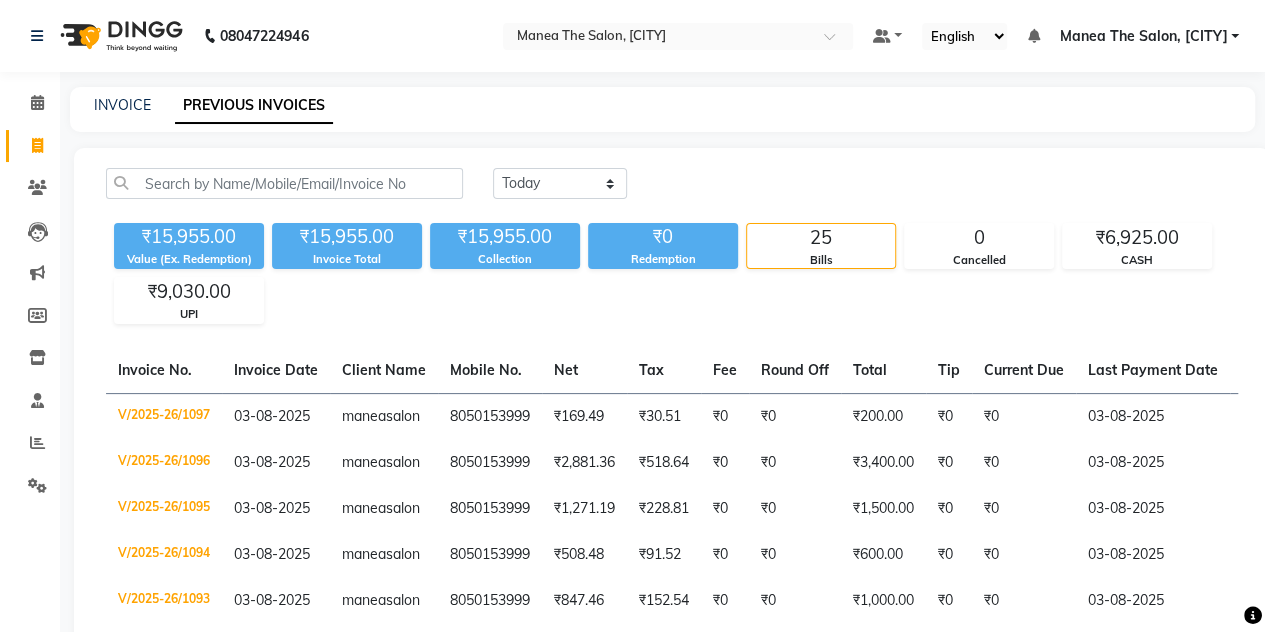 click on "INVOICE PREVIOUS INVOICES" 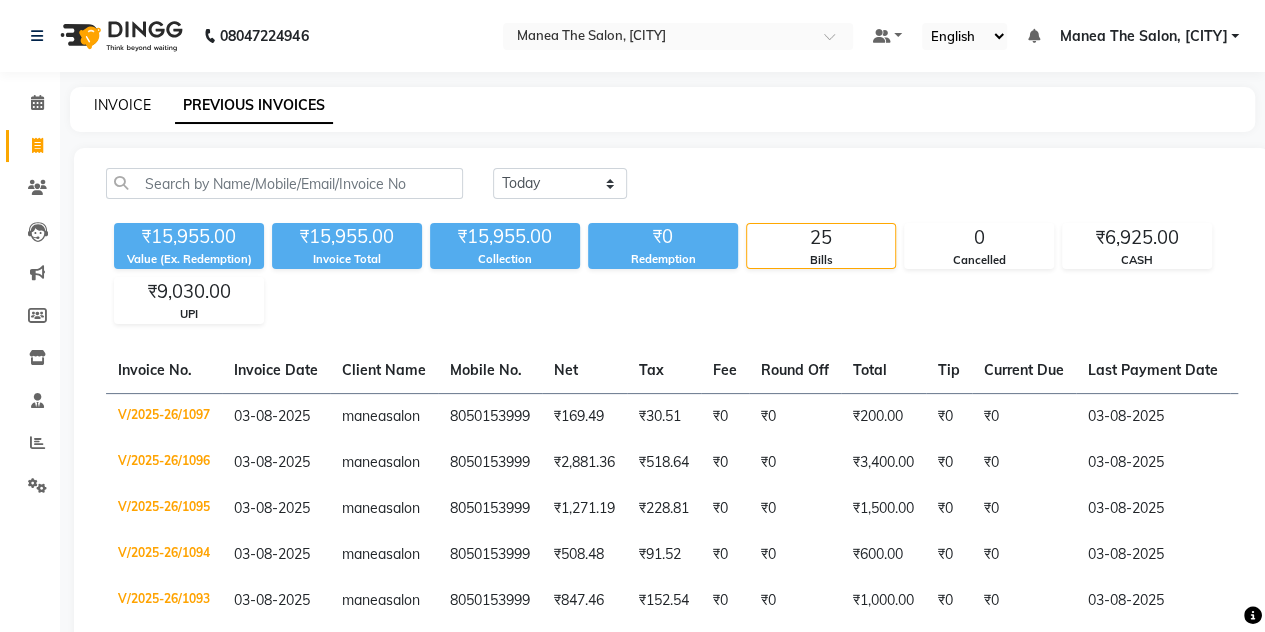 click on "INVOICE" 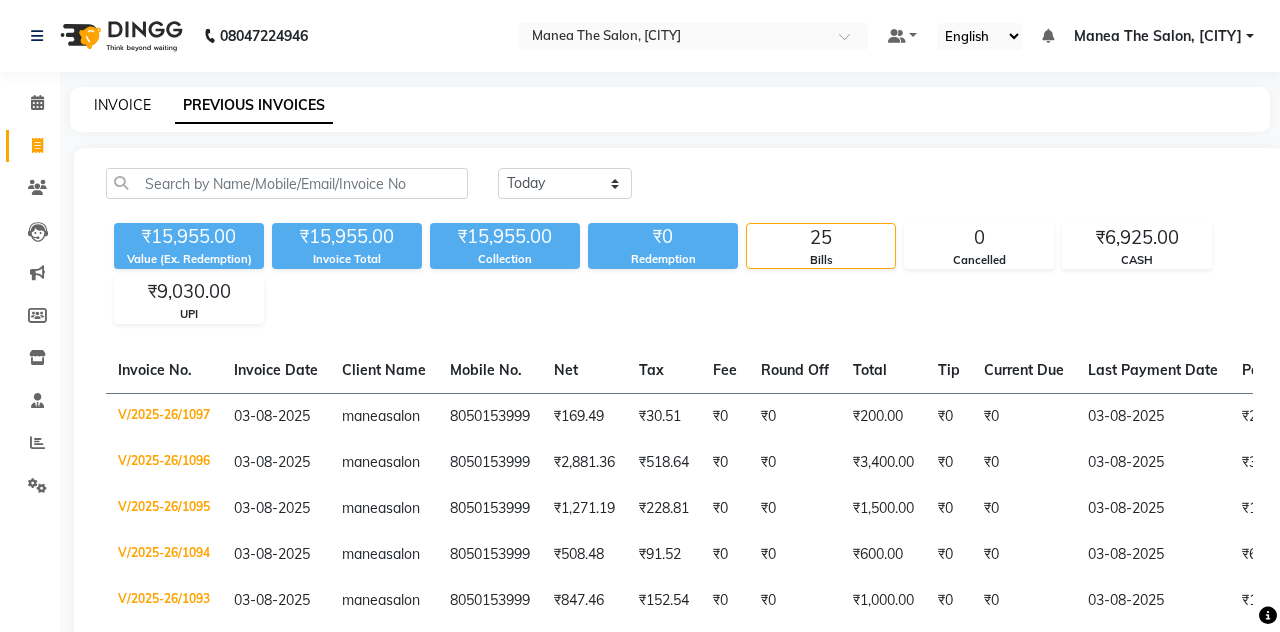 select on "service" 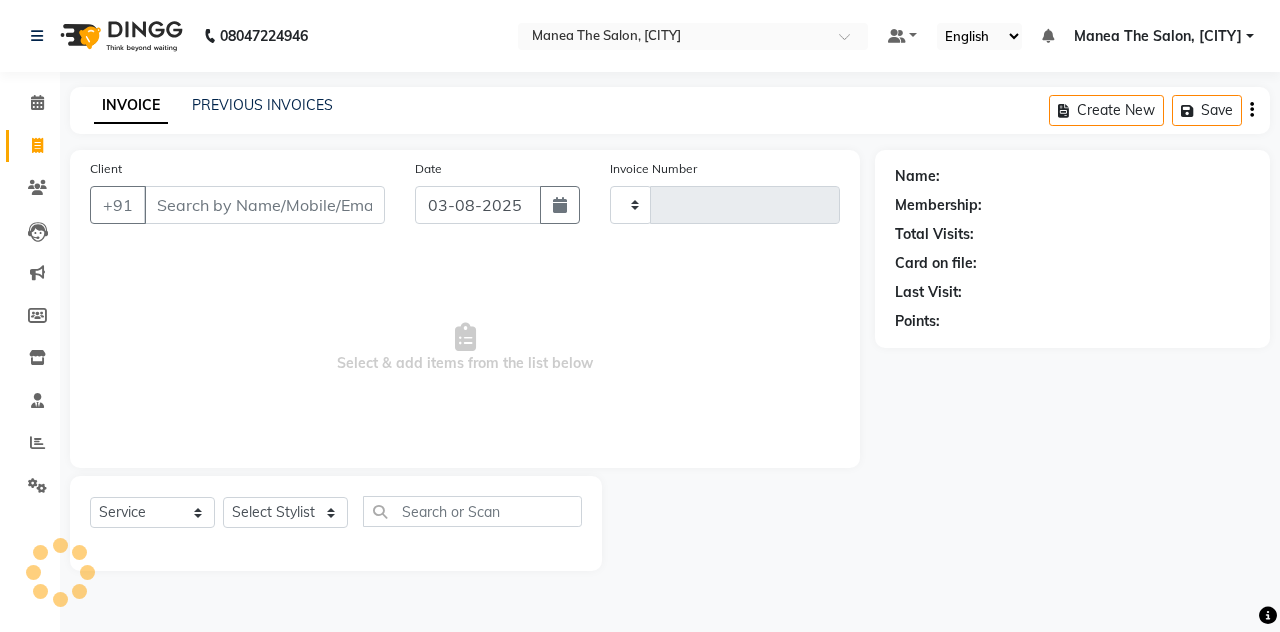 type on "1098" 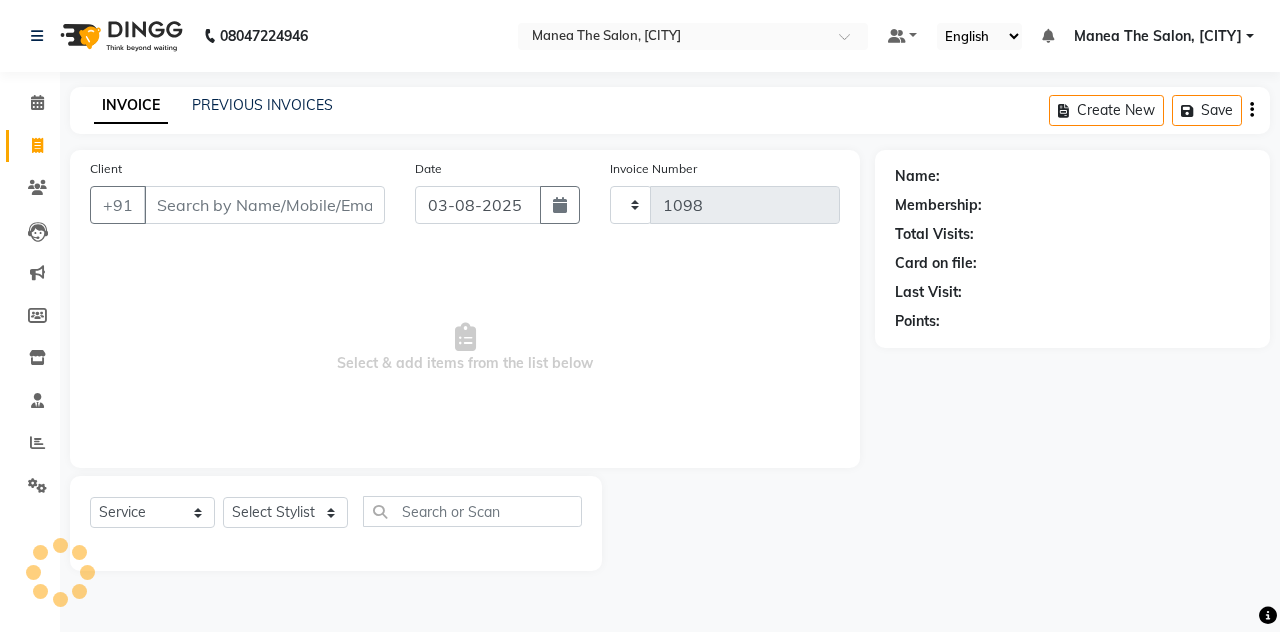select on "7688" 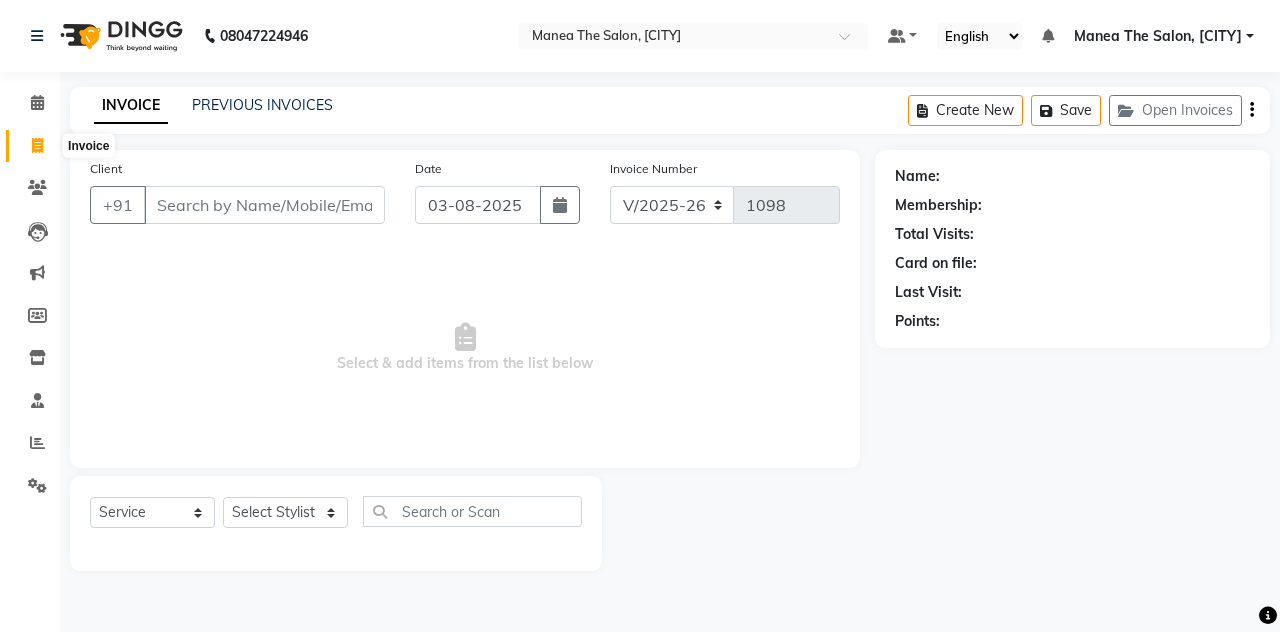 click 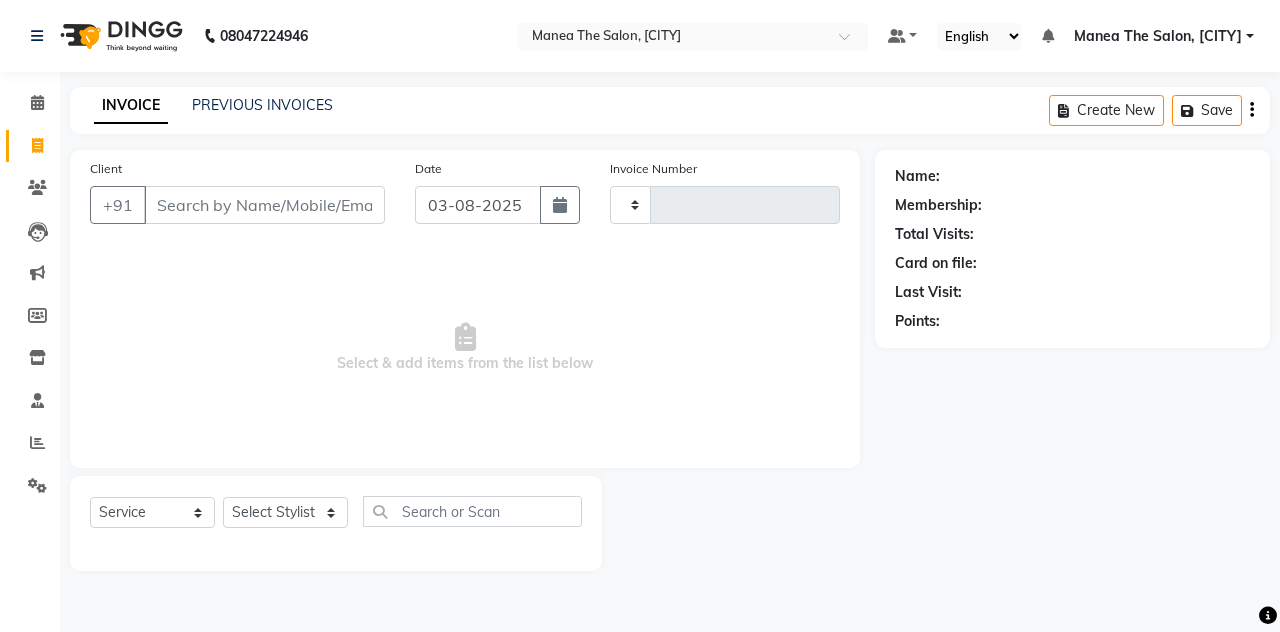 type on "1098" 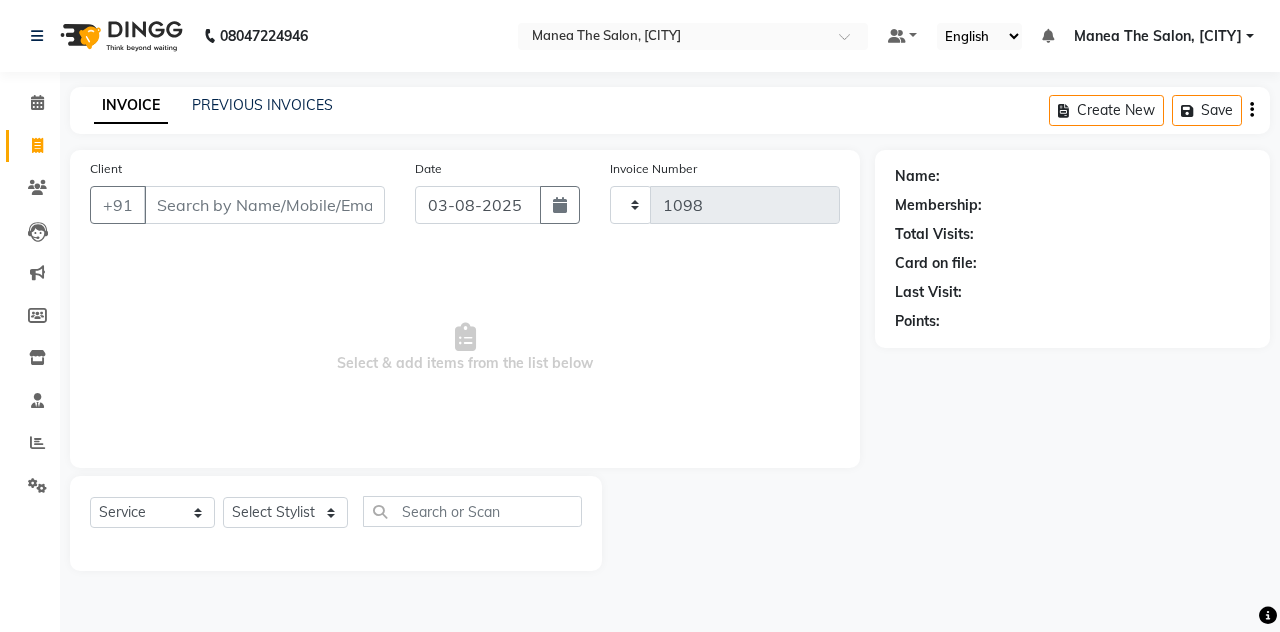 select on "7688" 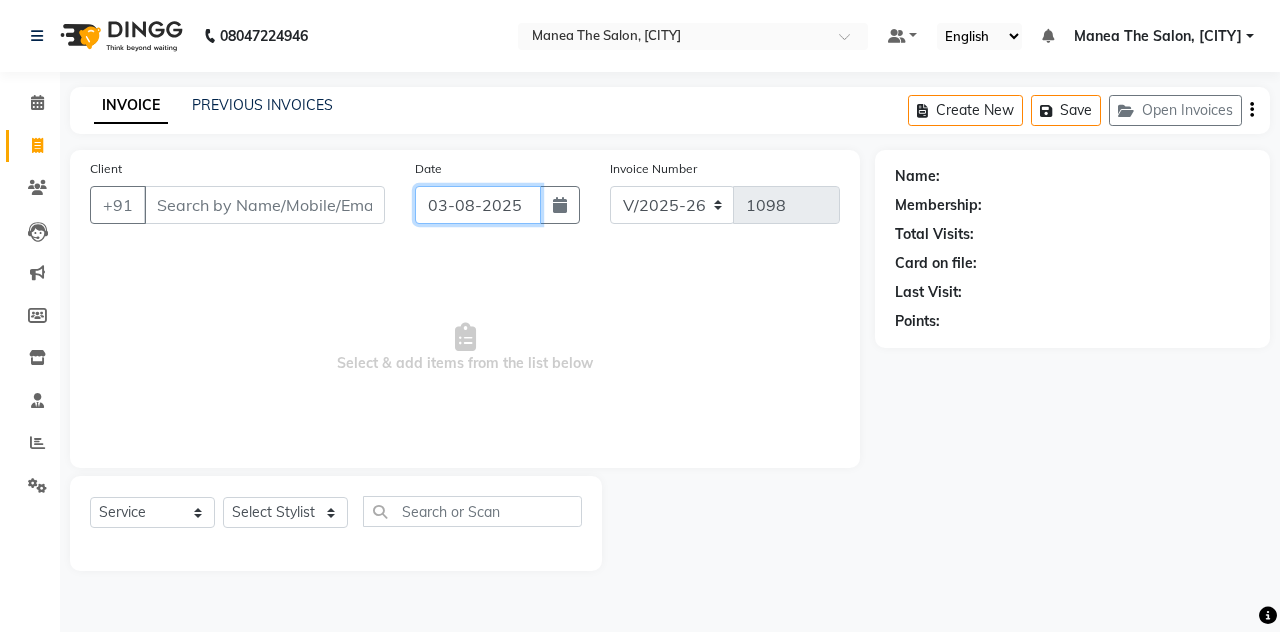 drag, startPoint x: 519, startPoint y: 201, endPoint x: 424, endPoint y: 218, distance: 96.50906 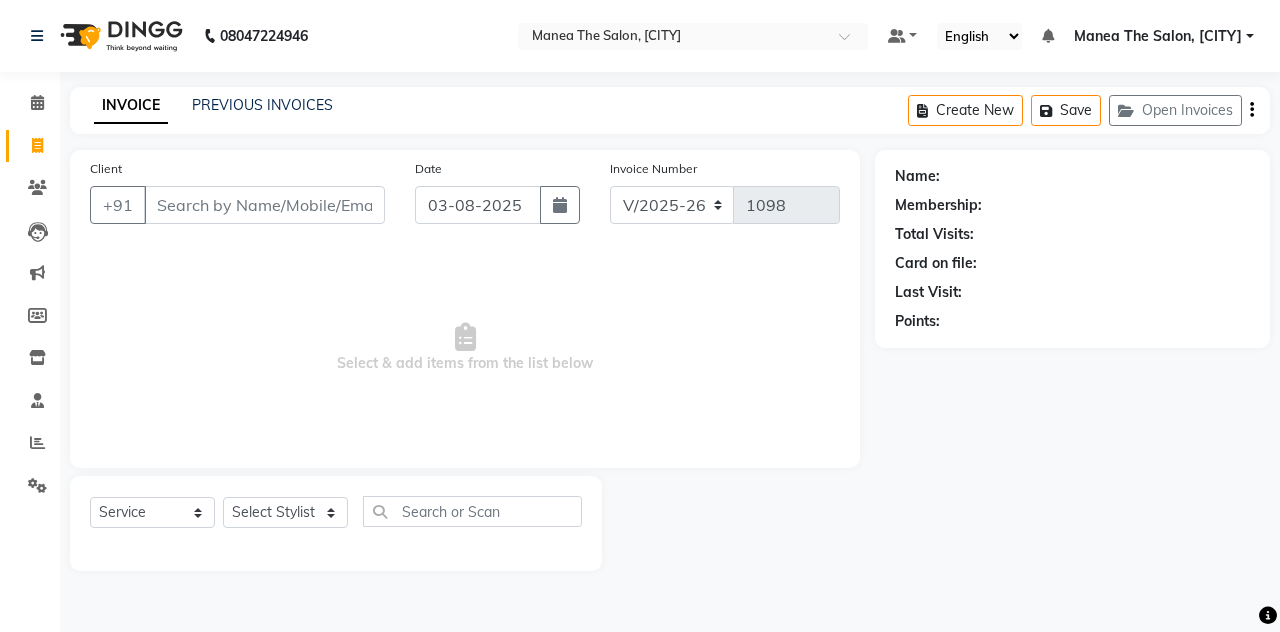 select on "8" 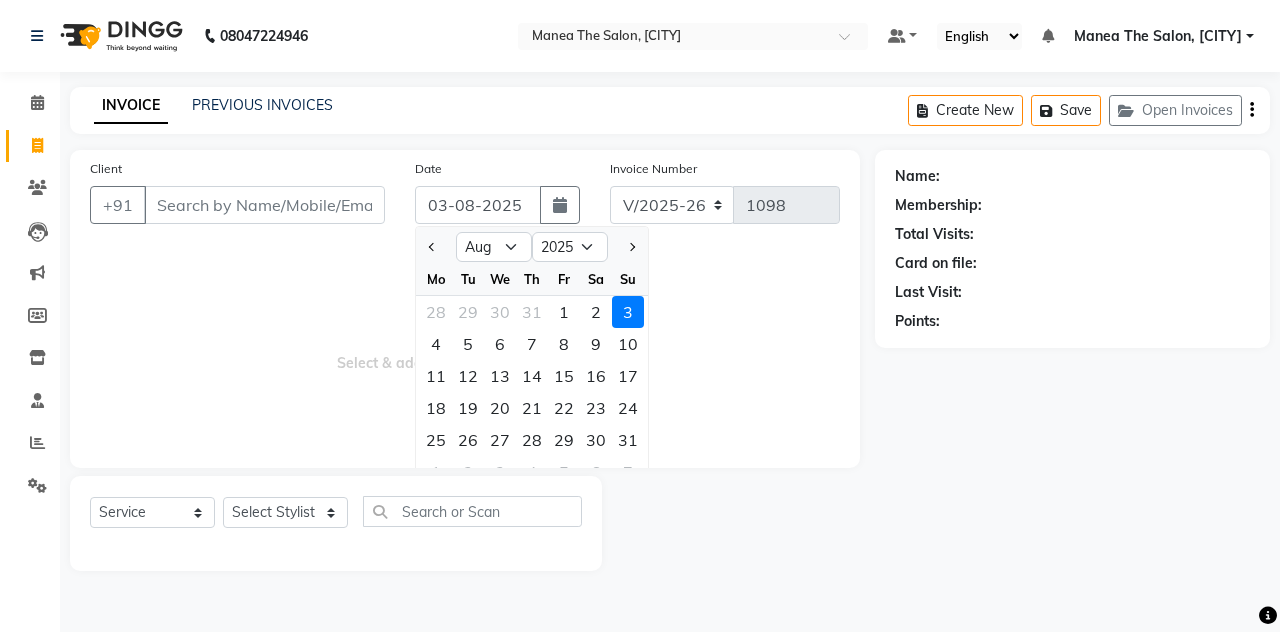 click on "Select & add items from the list below" at bounding box center (465, 348) 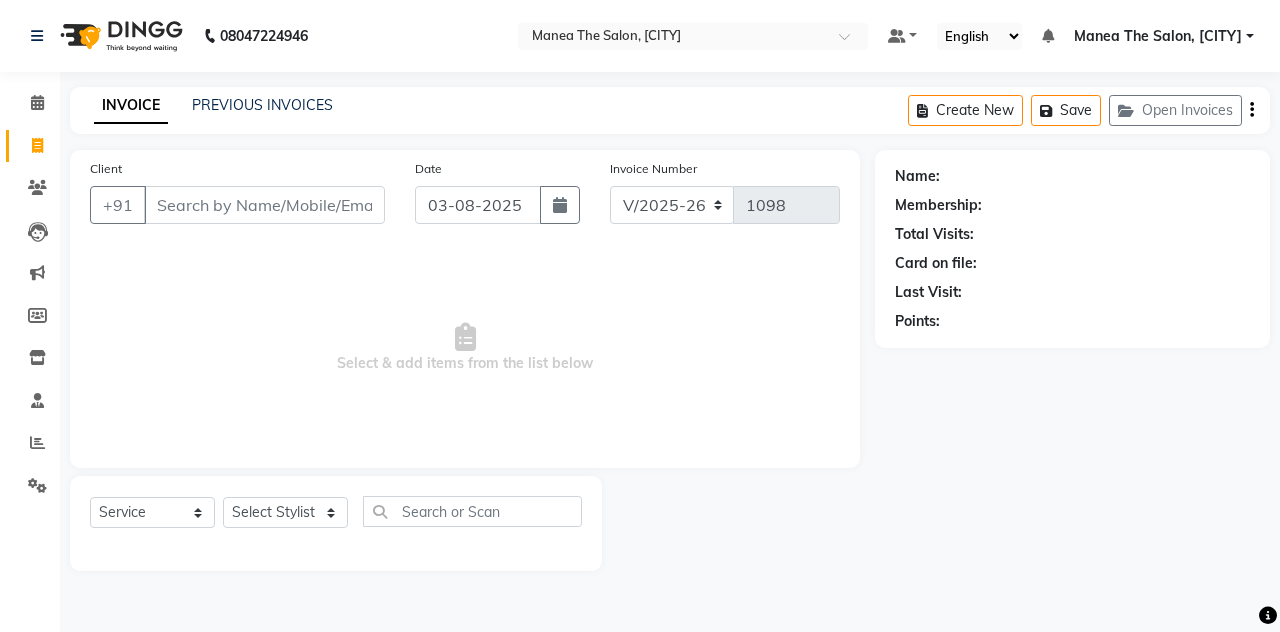 click on "Select & add items from the list below" at bounding box center (465, 348) 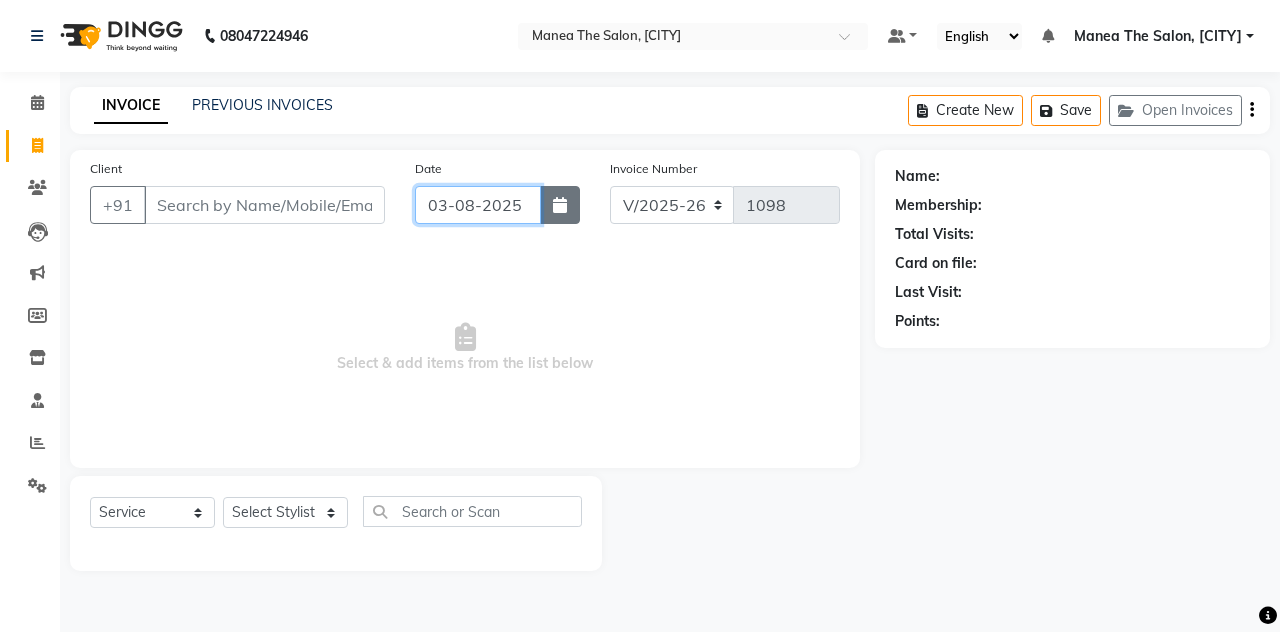 drag, startPoint x: 429, startPoint y: 204, endPoint x: 562, endPoint y: 211, distance: 133.18408 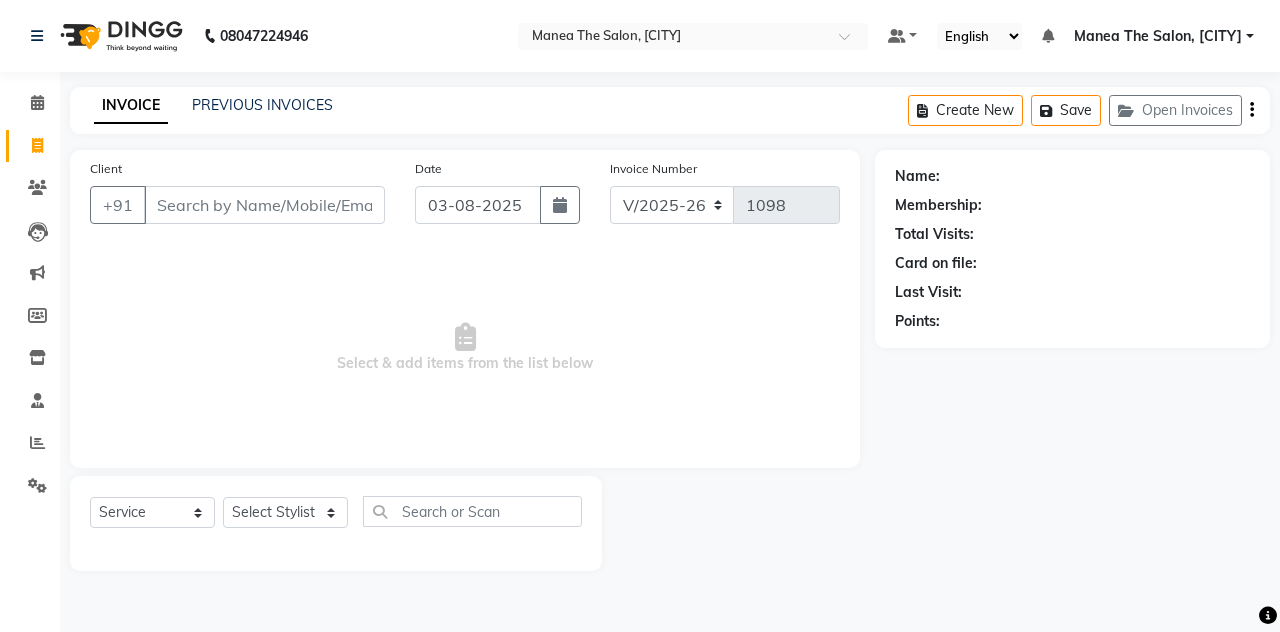 click on "Date 03-08-2025" 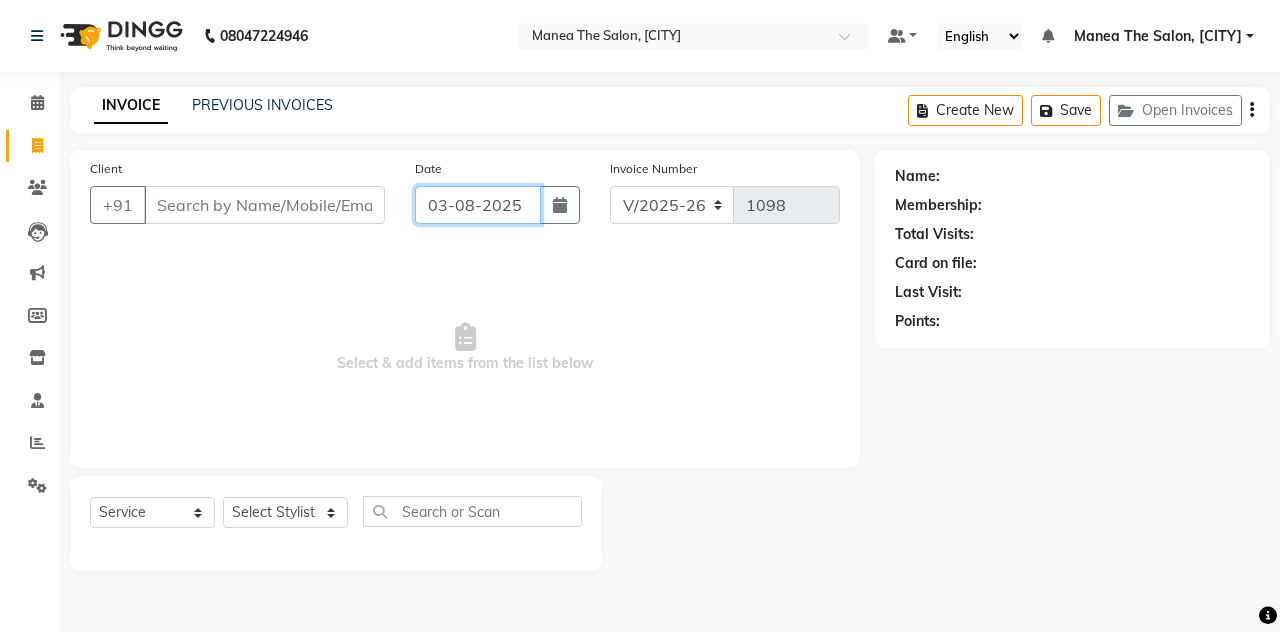 drag, startPoint x: 494, startPoint y: 212, endPoint x: 80, endPoint y: 161, distance: 417.1295 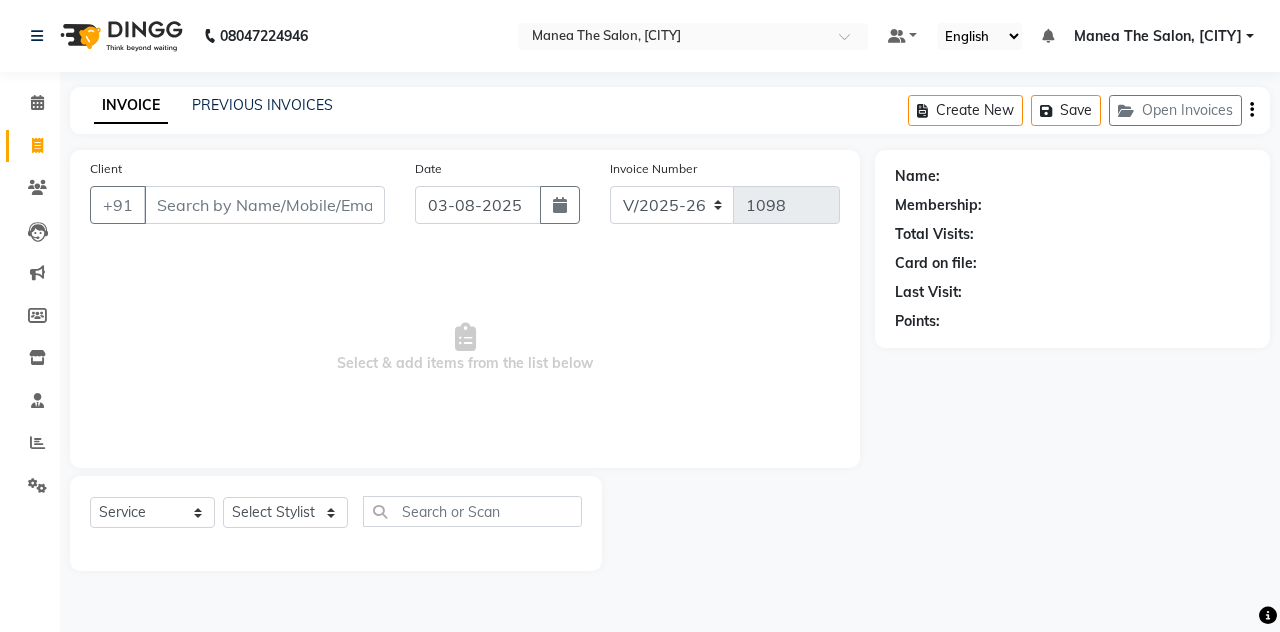 click on "Client +91 Date [DATE] Invoice Number V/[YEAR] V/[YEAR]-[YEAR] [NUMBER] Select & add items from the list below" 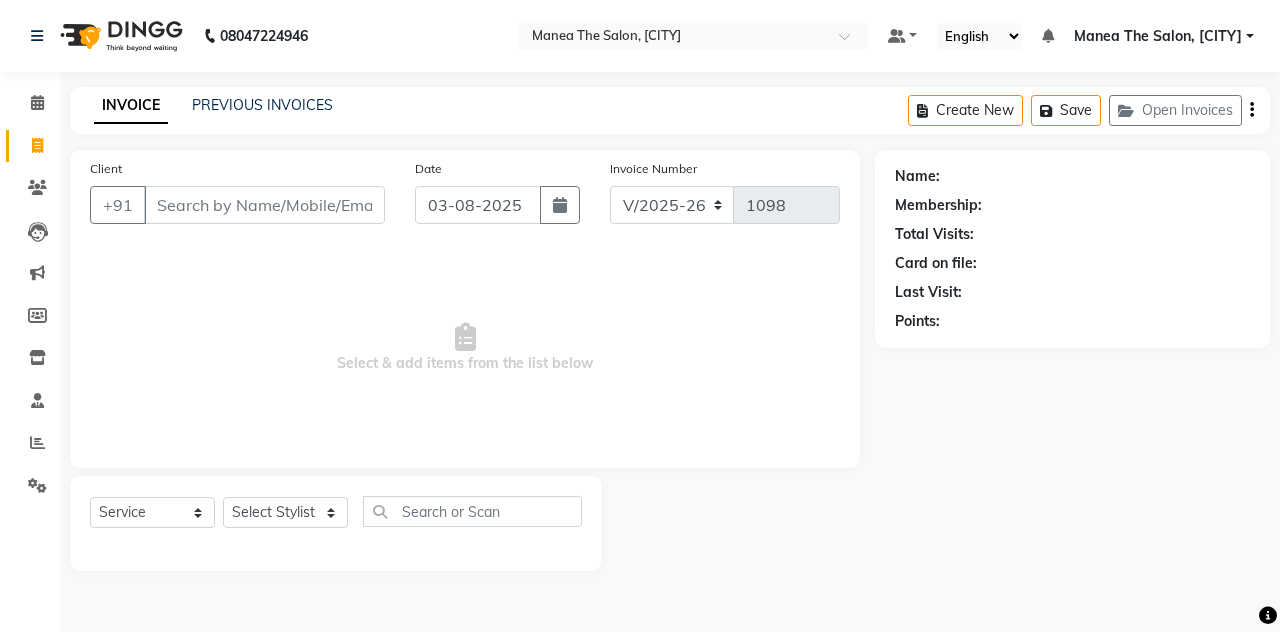 click on "Select & add items from the list below" at bounding box center (465, 348) 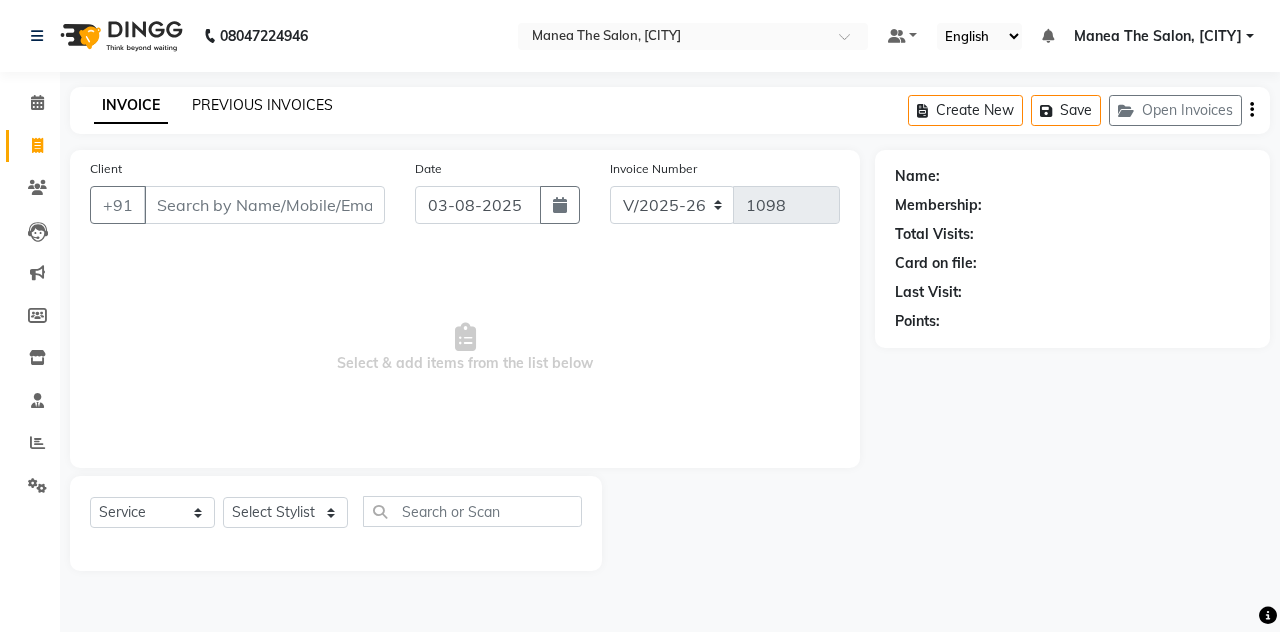 click on "PREVIOUS INVOICES" 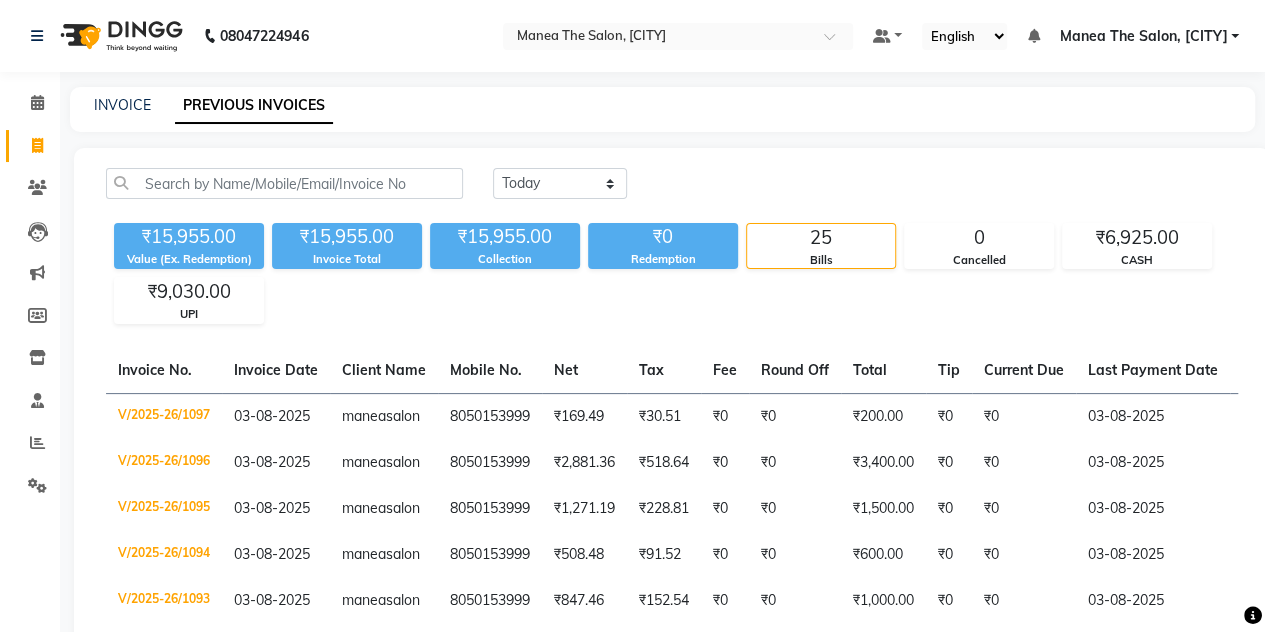 click on "INVOICE PREVIOUS INVOICES" 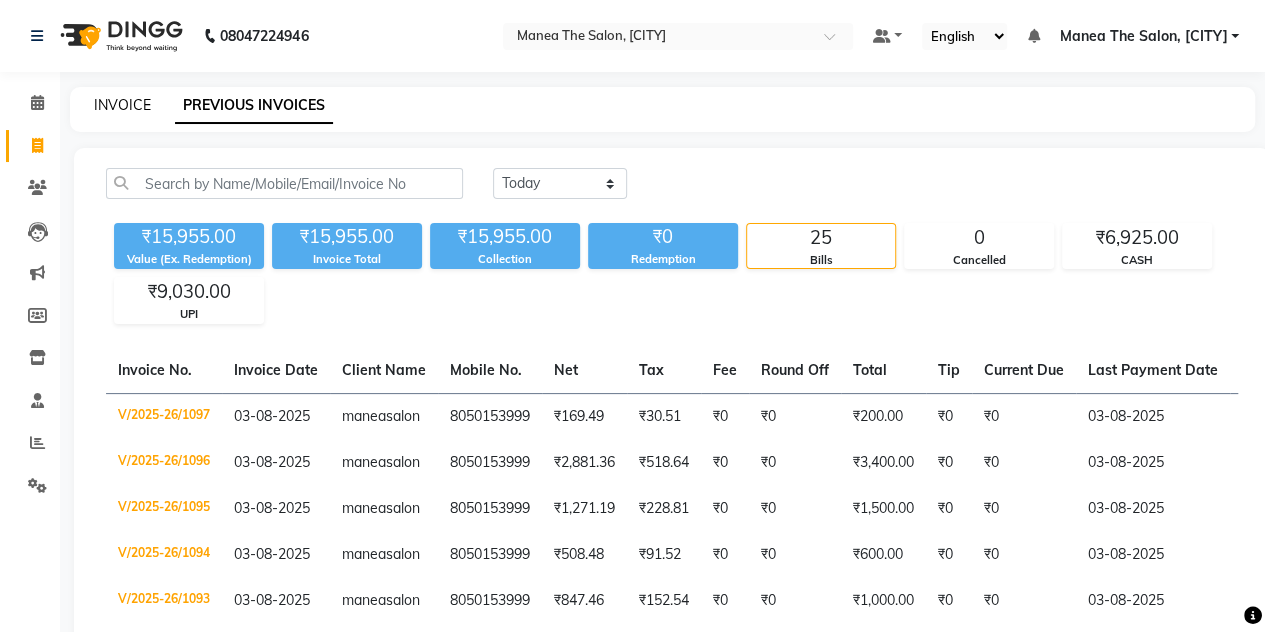 click on "INVOICE" 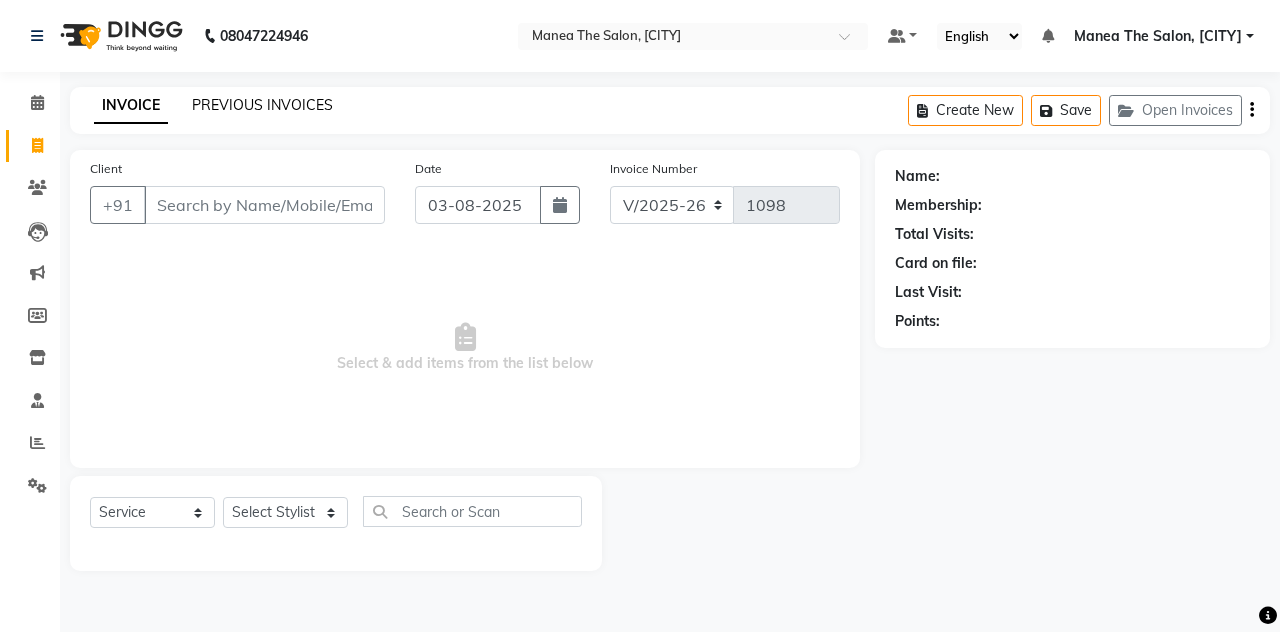 click on "PREVIOUS INVOICES" 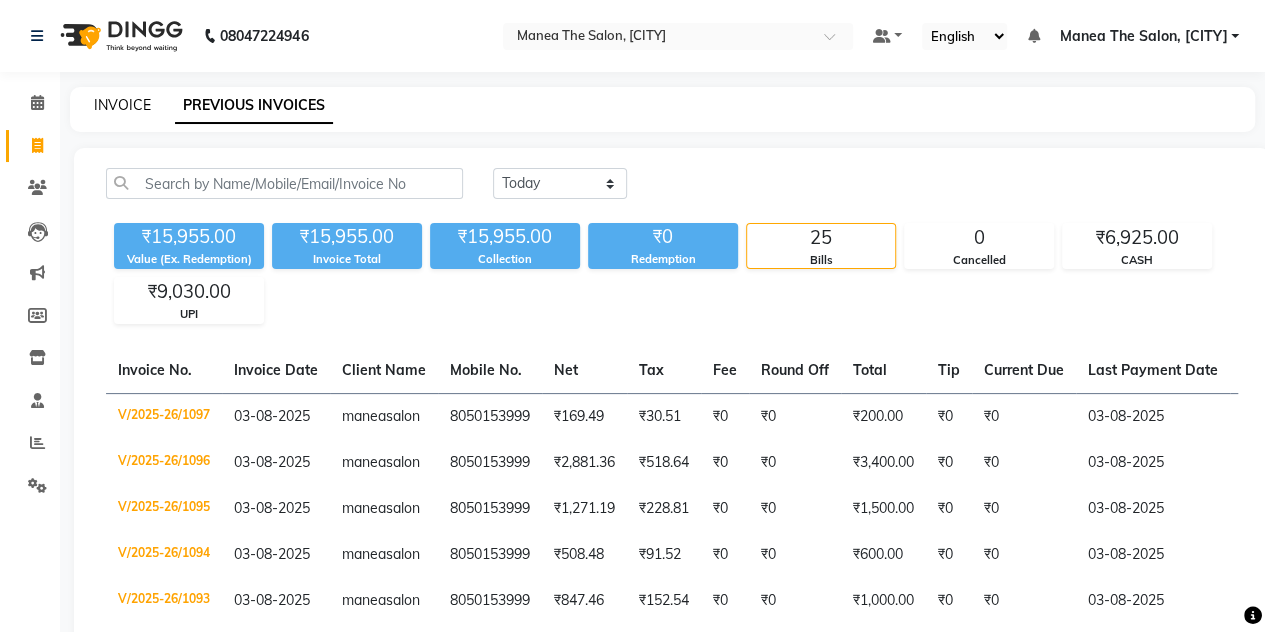 click on "INVOICE" 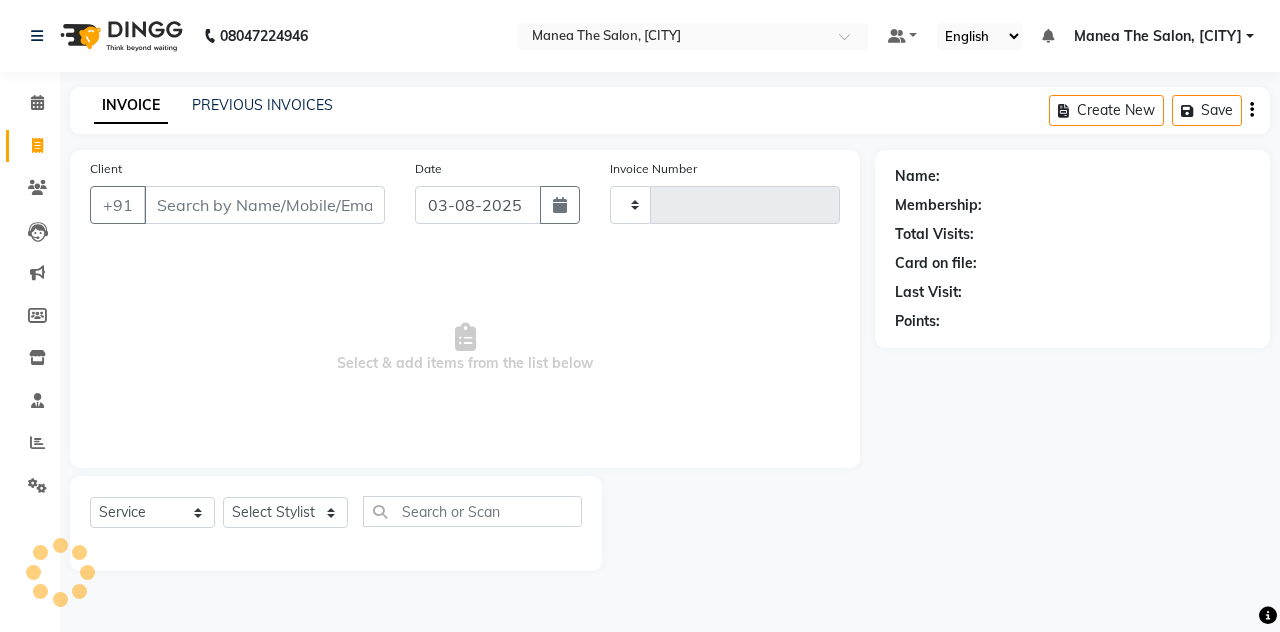 type on "1098" 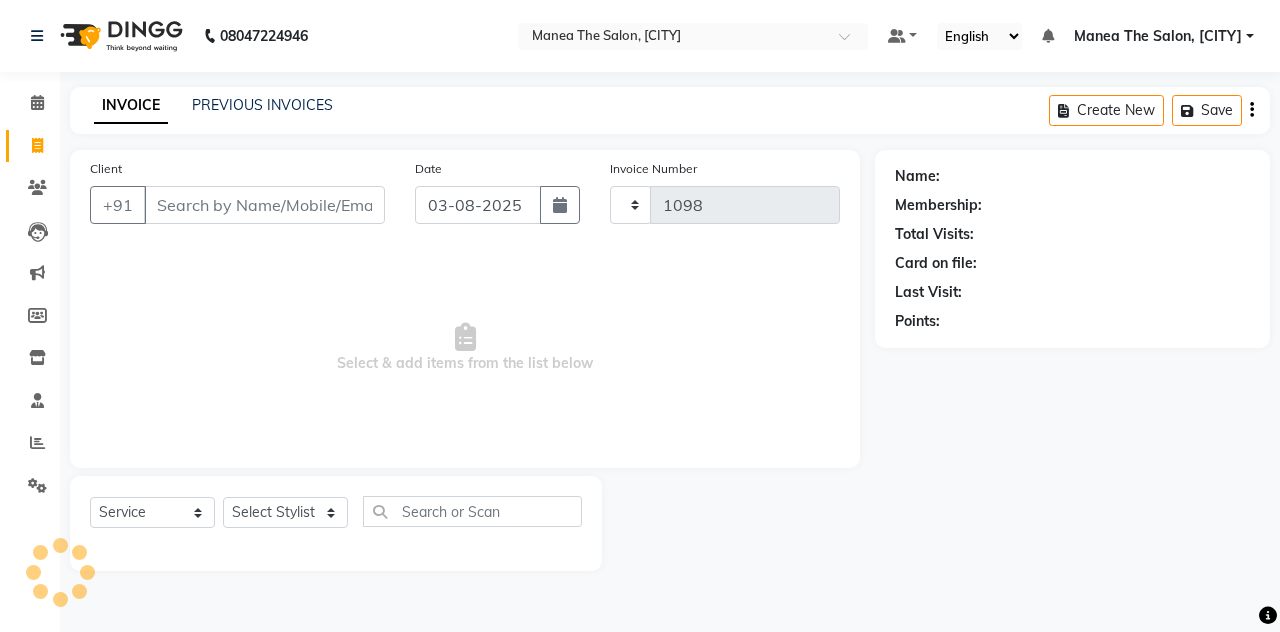 select on "7688" 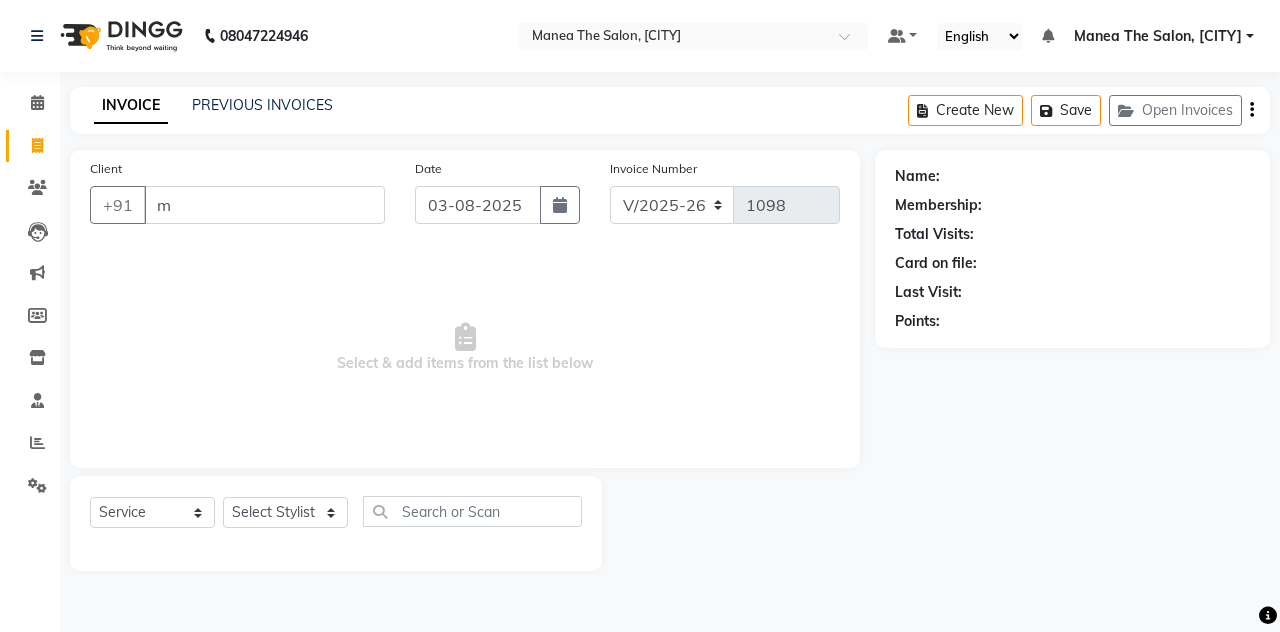 click on "m" at bounding box center [264, 205] 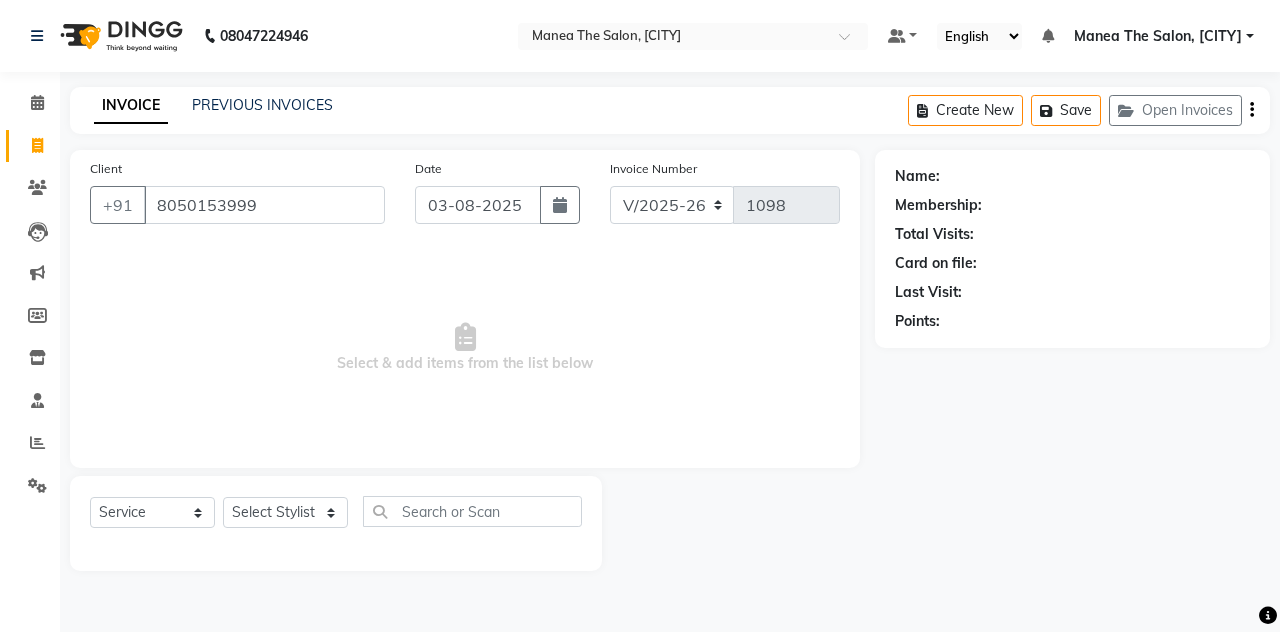 type on "8050153999" 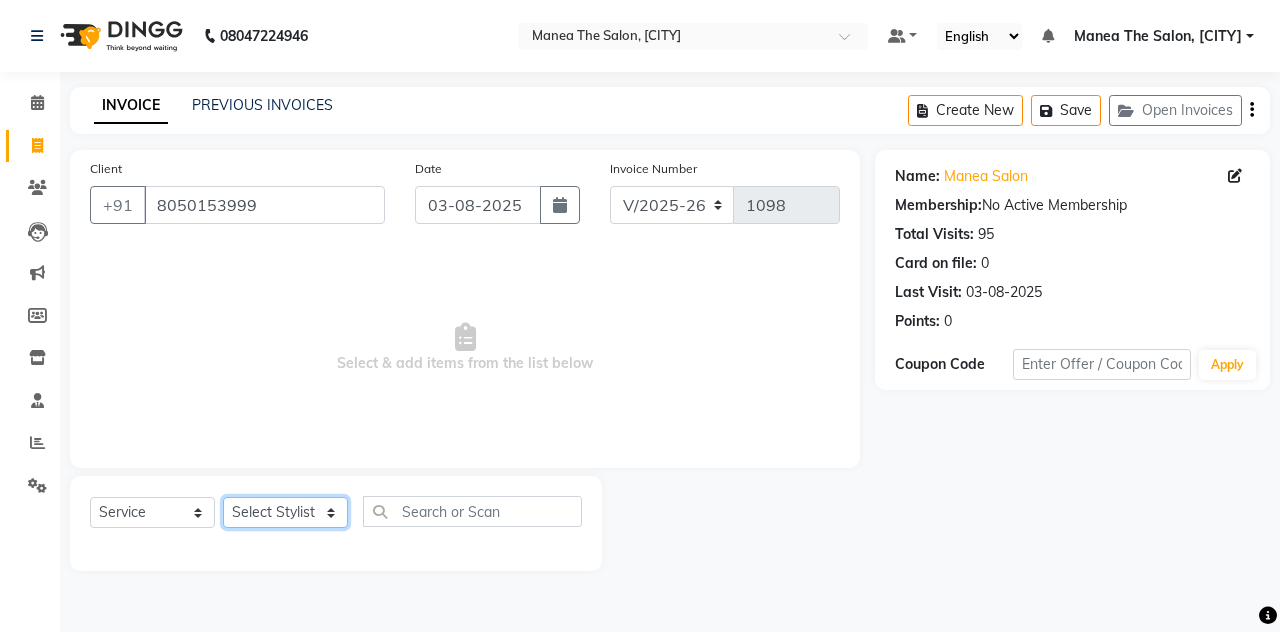 click on "Select Stylist [FIRST] [LAST] [FIRST] [LAST] [FIRST] [LAST] Manea The Salon, [CITY] [FIRST] [LAST] [FIRST] [LAST] [FIRST] [LAST]" 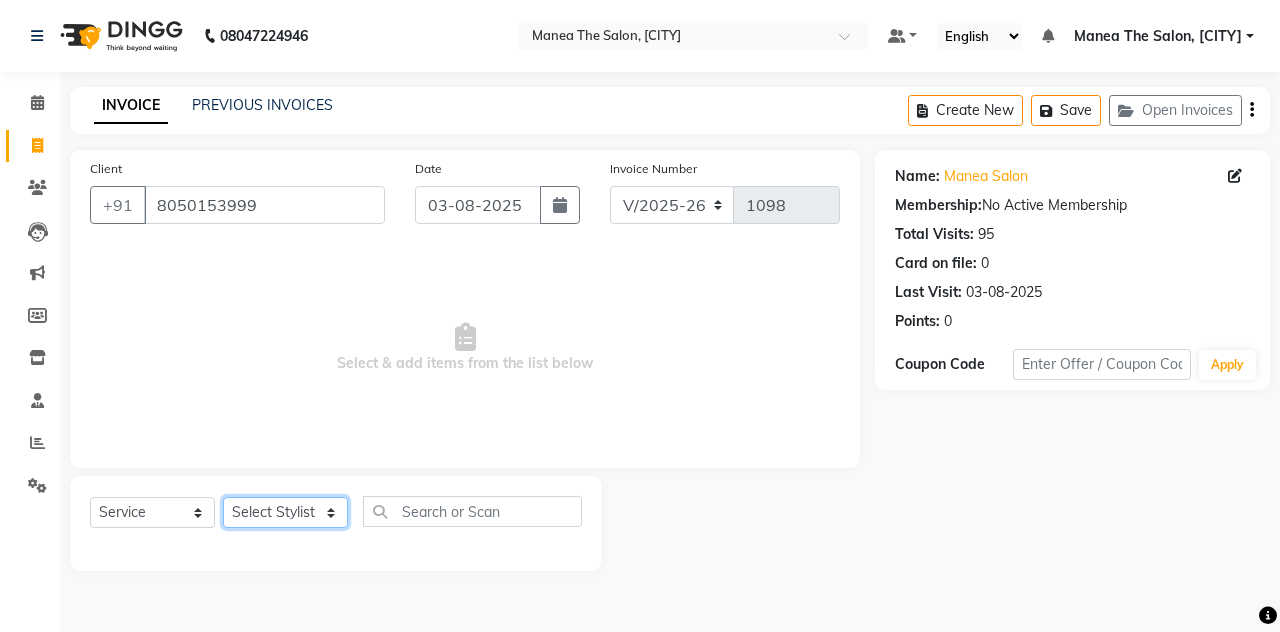 select on "88022" 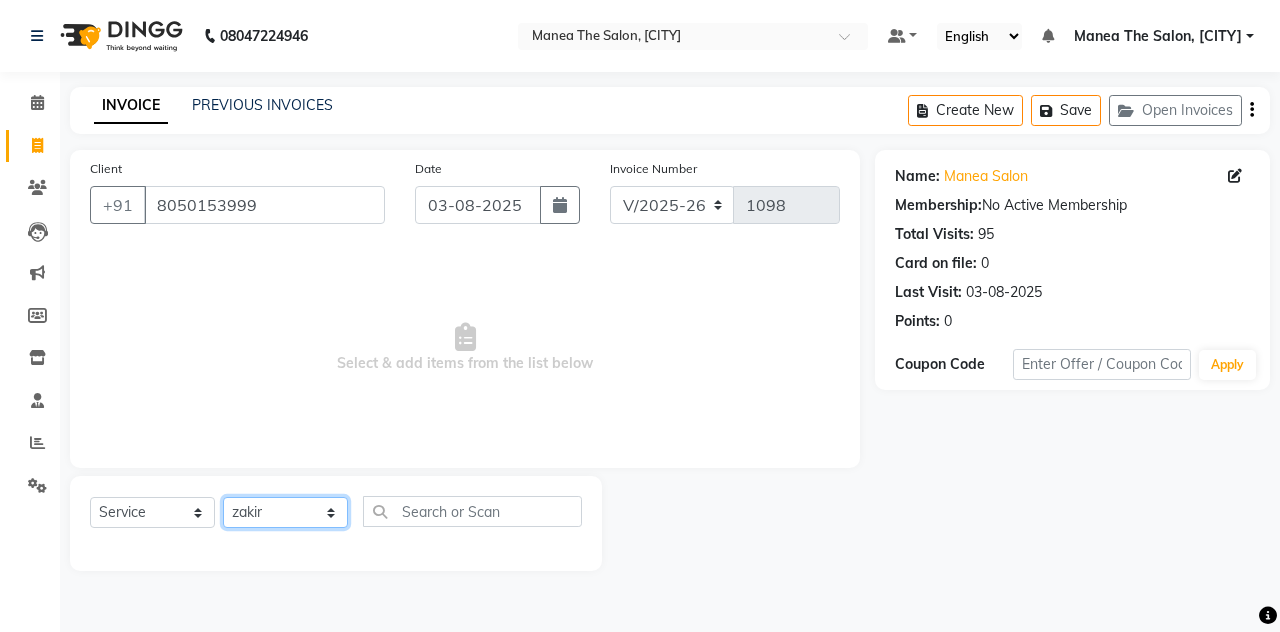 click on "Select Stylist [FIRST] [LAST] [FIRST] [LAST] [FIRST] [LAST] Manea The Salon, [CITY] [FIRST] [LAST] [FIRST] [LAST] [FIRST] [LAST]" 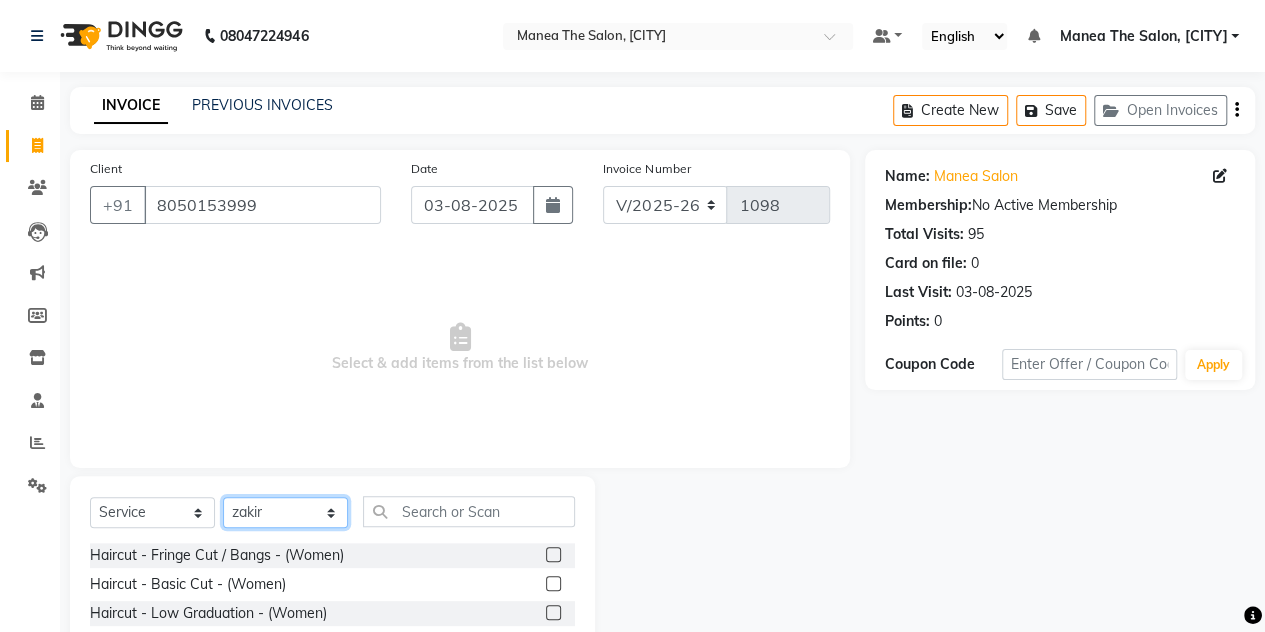 scroll, scrollTop: 168, scrollLeft: 0, axis: vertical 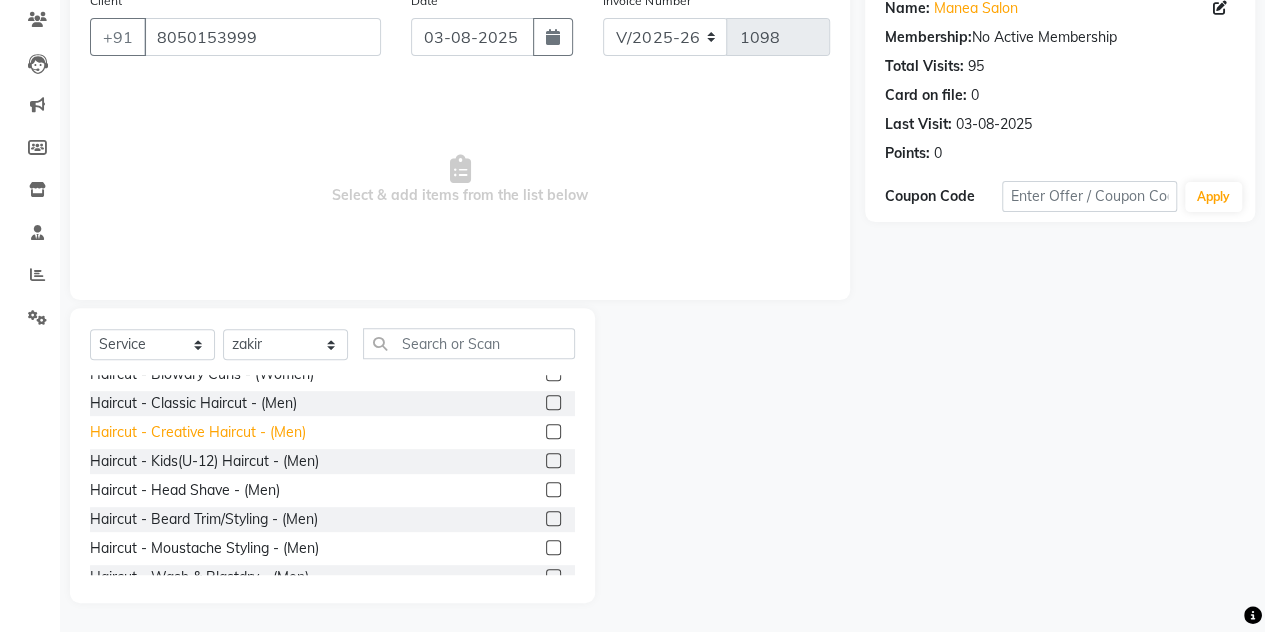 click on "Haircut - Creative Haircut - (Men)" 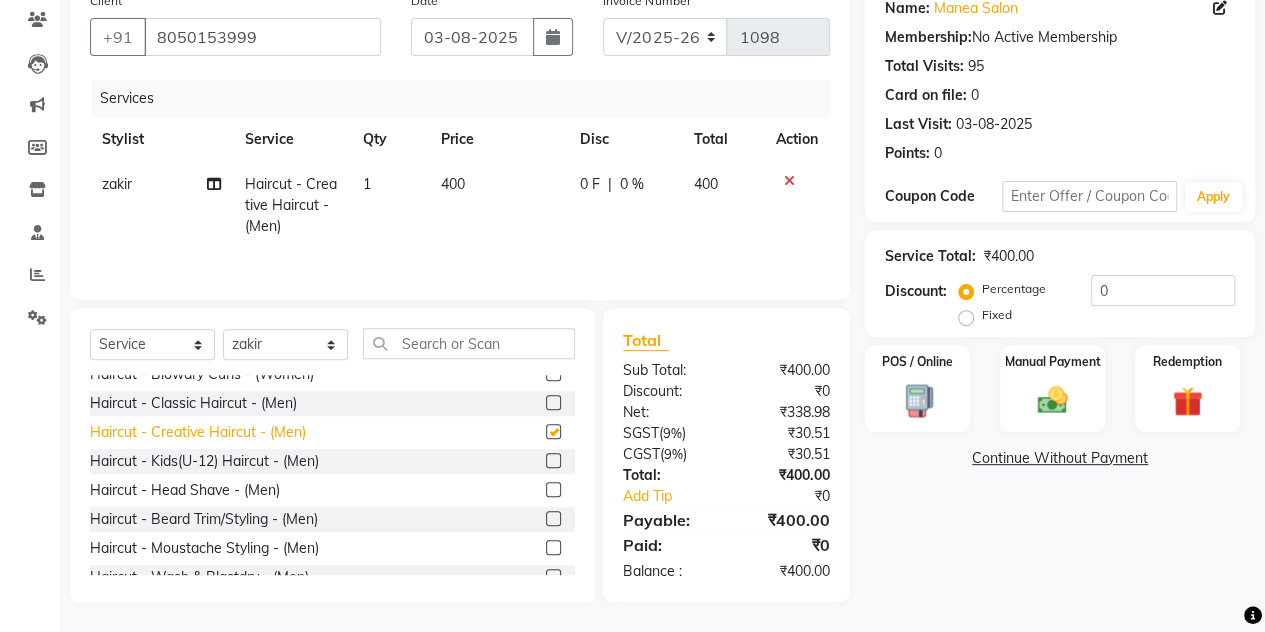 checkbox on "false" 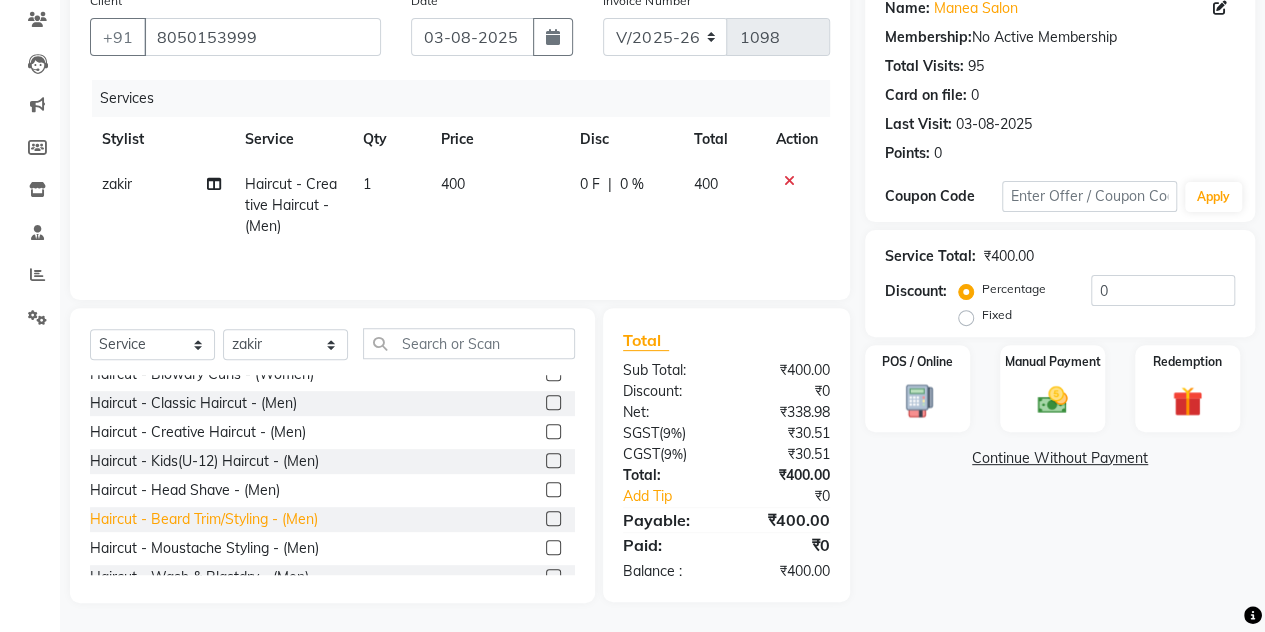 click on "Haircut - Beard Trim/Styling - (Men)" 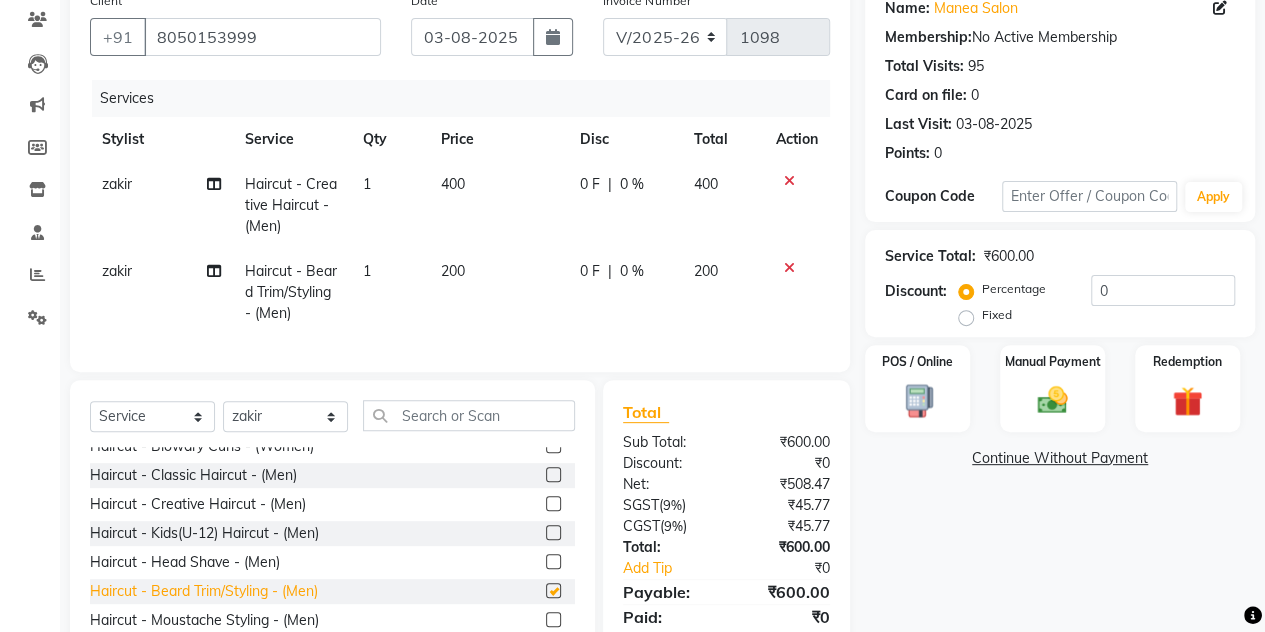 checkbox on "false" 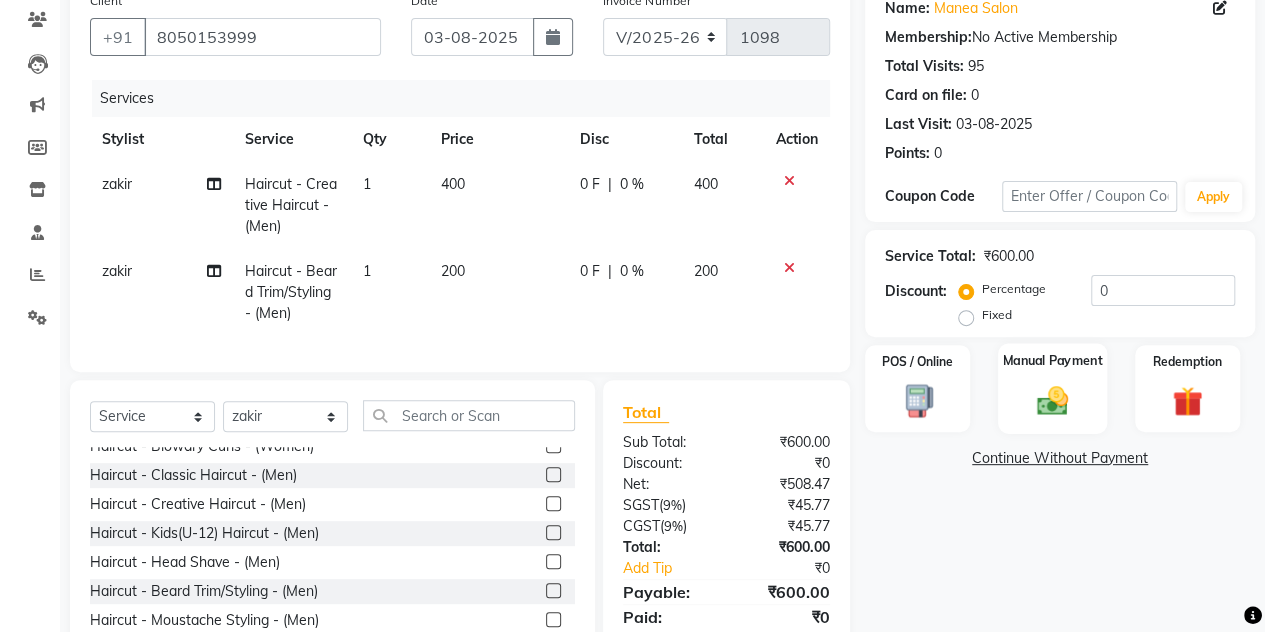 click on "Manual Payment" 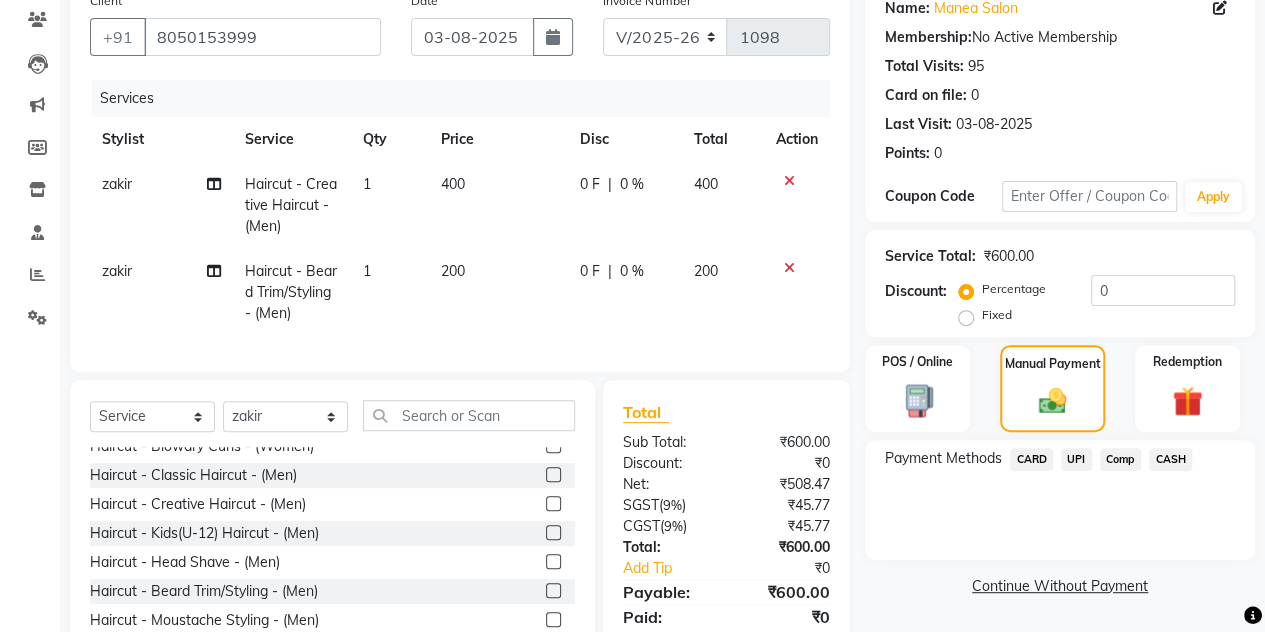 click on "UPI" 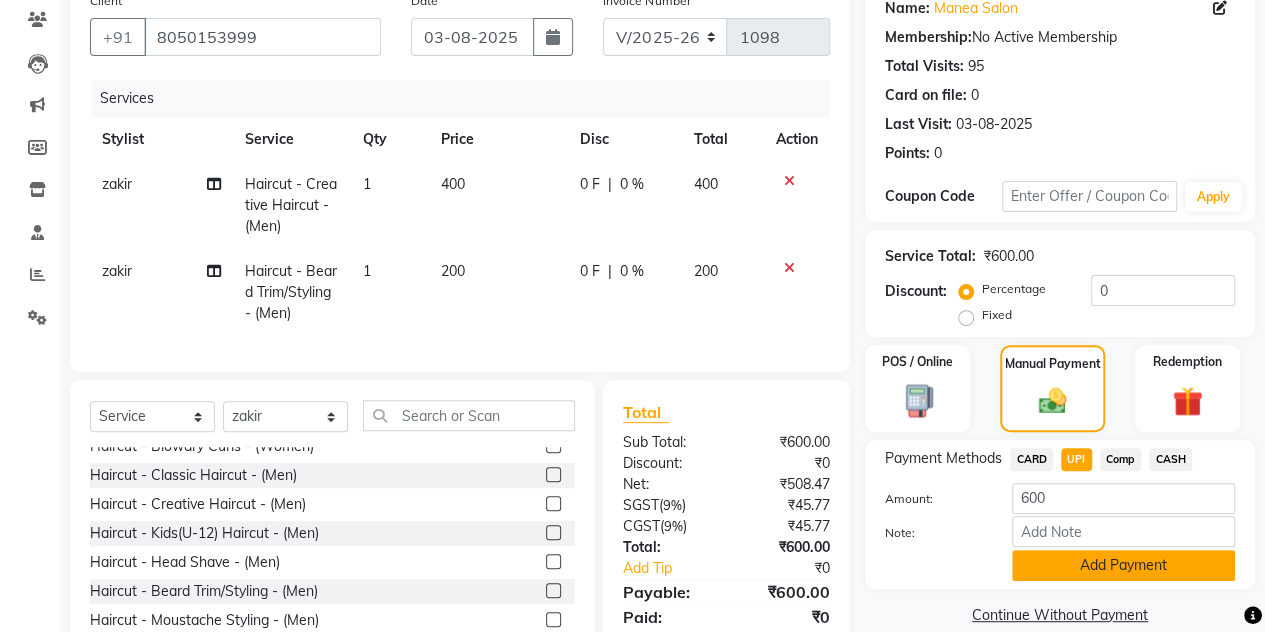 click on "Add Payment" 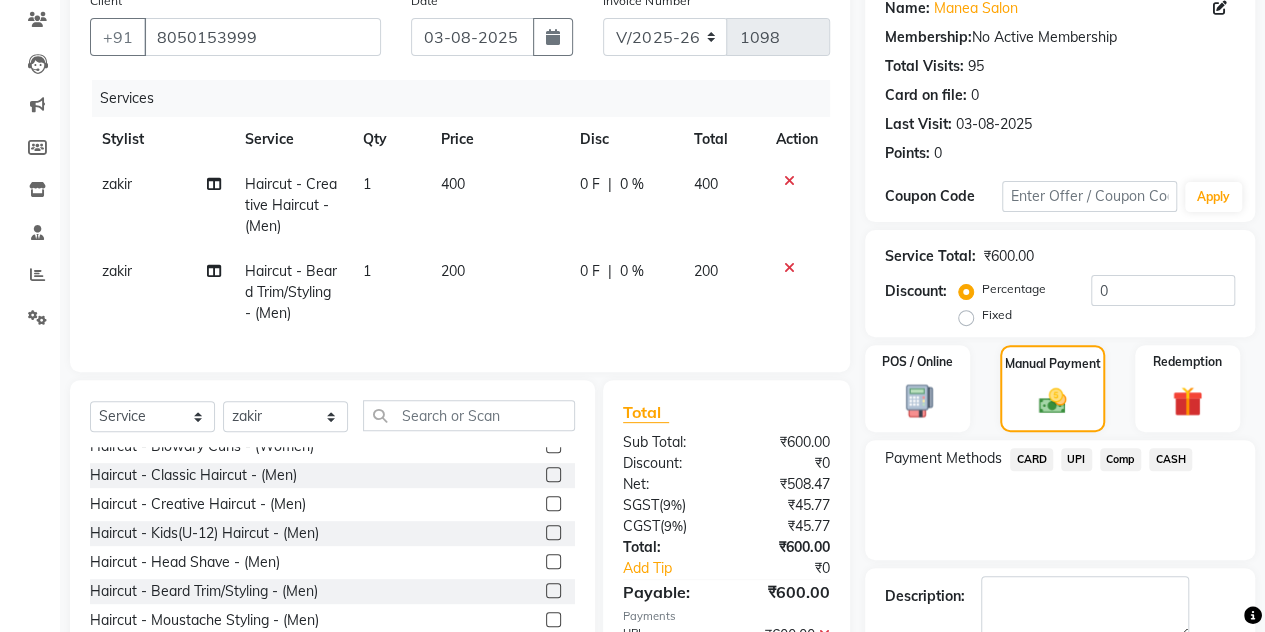 scroll, scrollTop: 296, scrollLeft: 0, axis: vertical 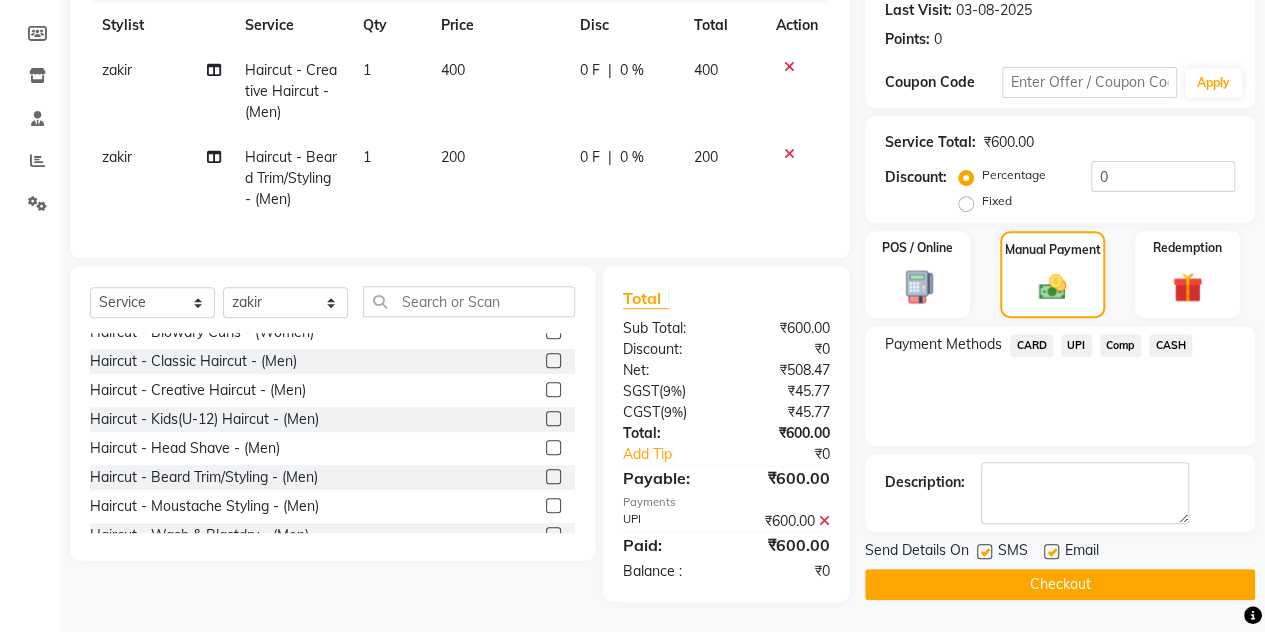 click on "Checkout" 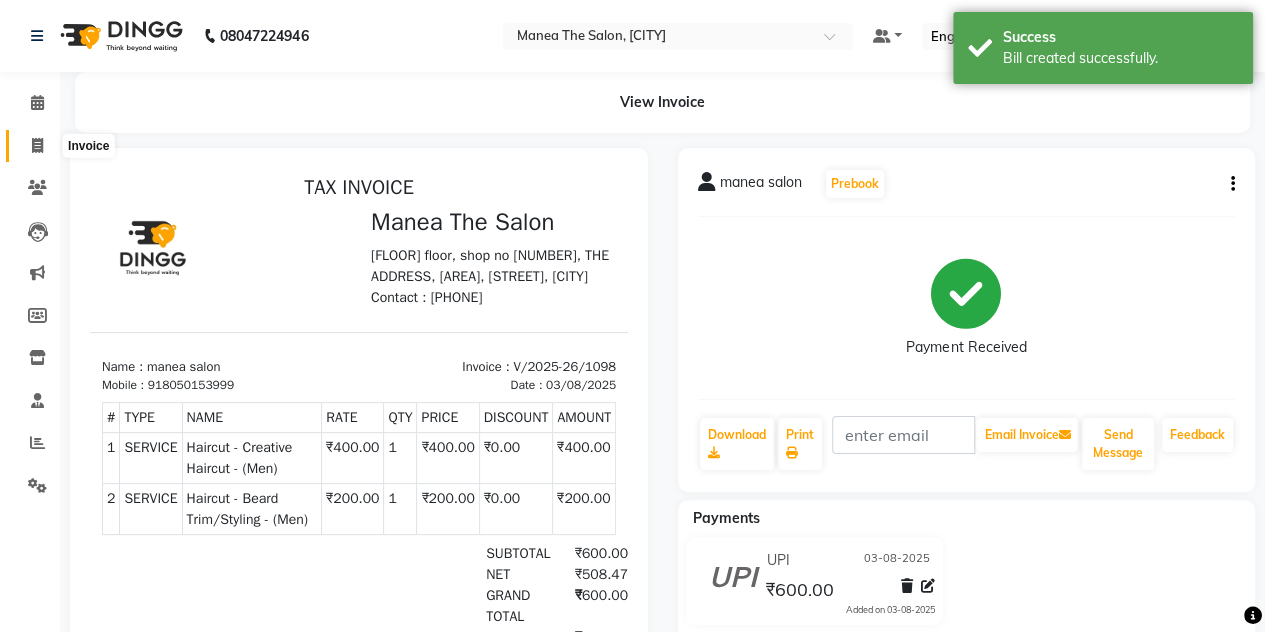 scroll, scrollTop: 0, scrollLeft: 0, axis: both 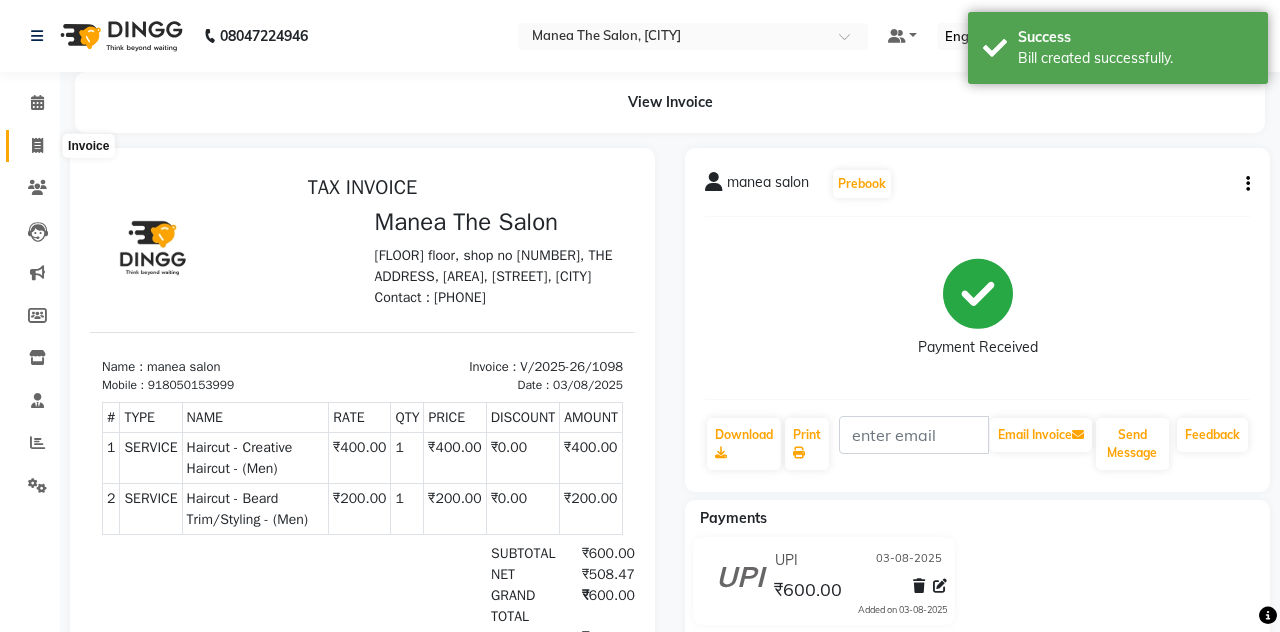 select on "7688" 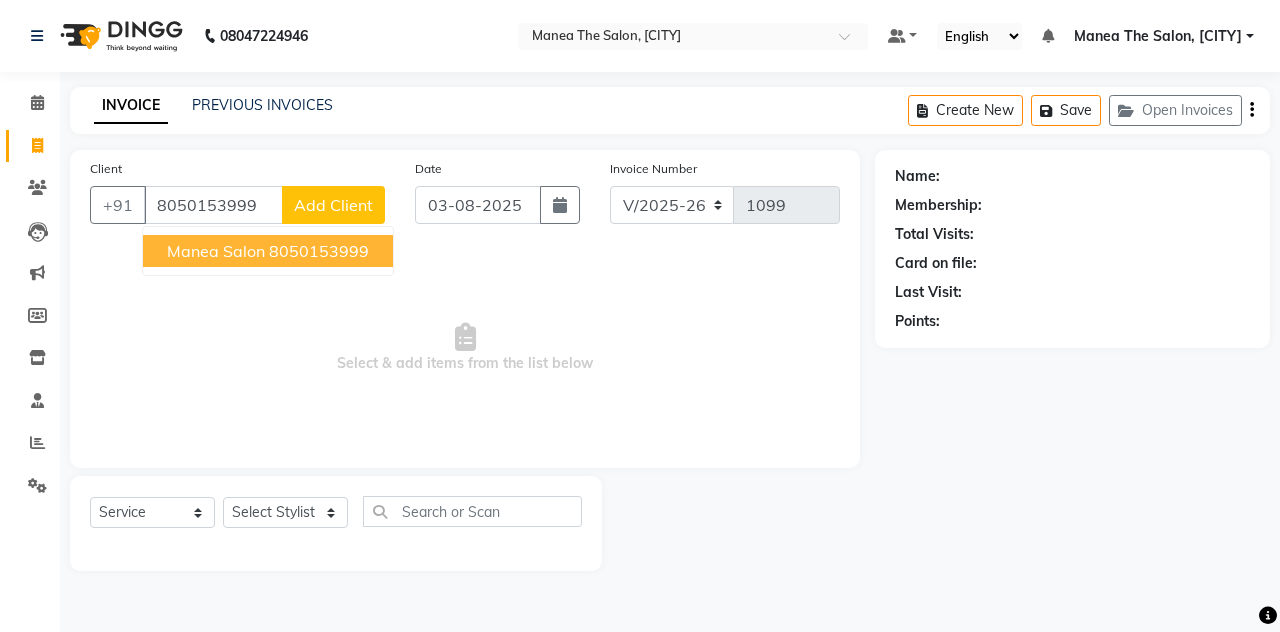type on "8050153999" 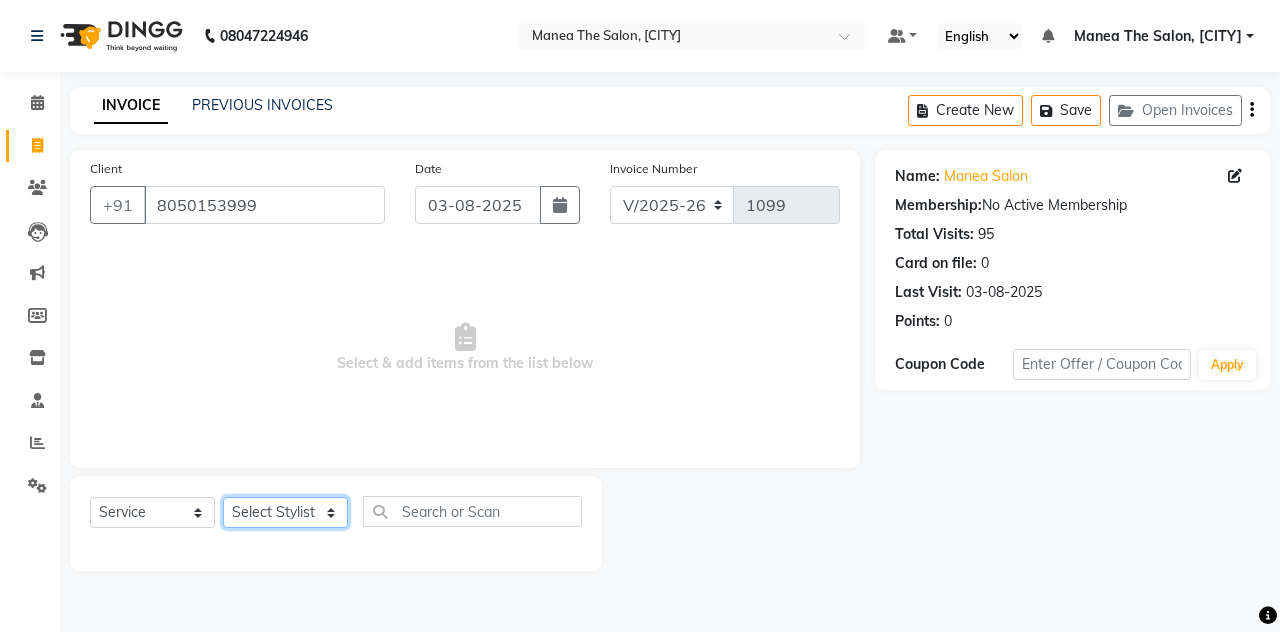 click on "Select Stylist [FIRST] [LAST] [FIRST] [LAST] [FIRST] [LAST] Manea The Salon, [CITY] [FIRST] [LAST] [FIRST] [LAST] [FIRST] [LAST]" 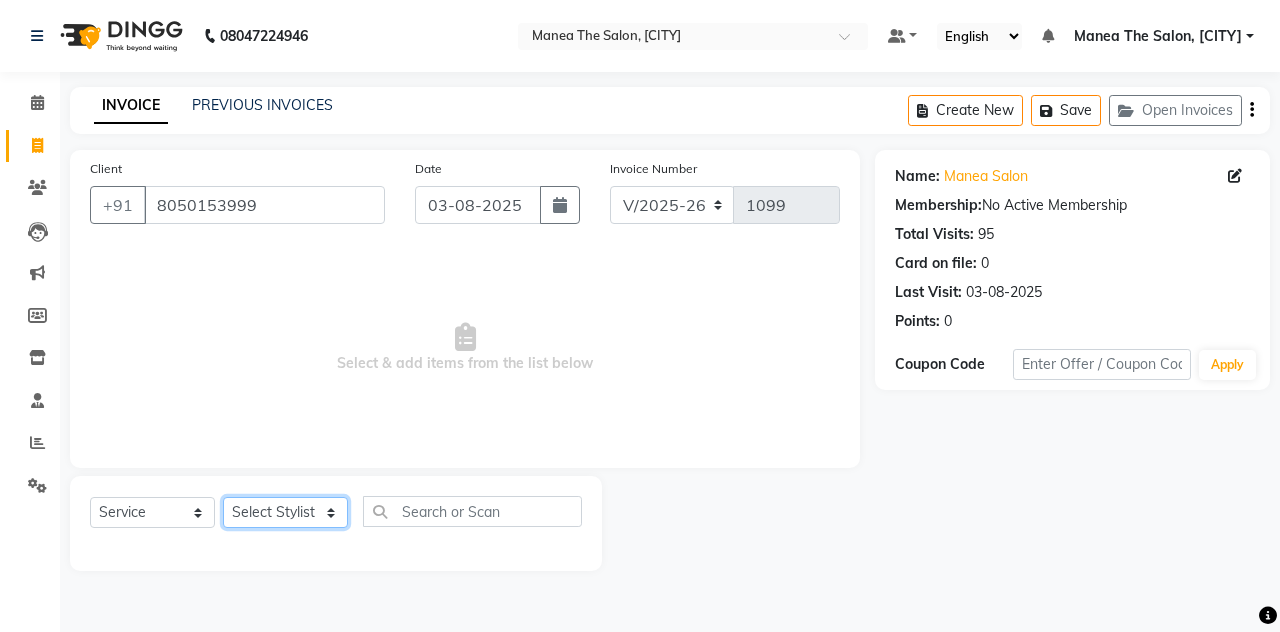 select on "85999" 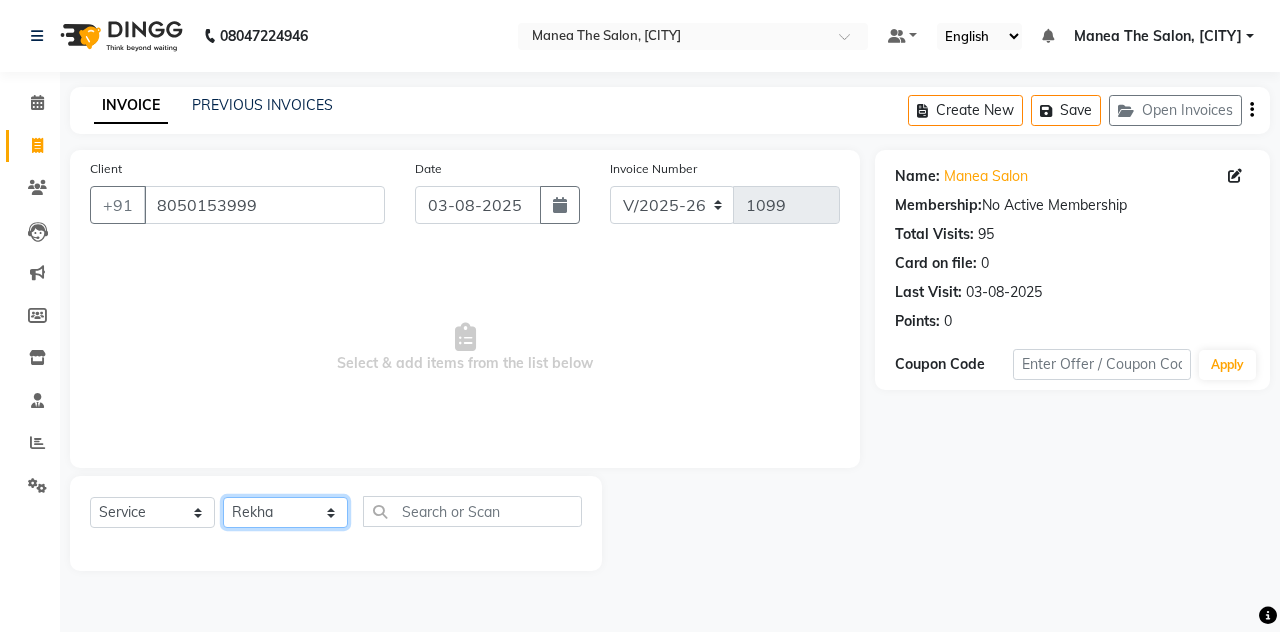 click on "Select Stylist [FIRST] [LAST] [FIRST] [LAST] [FIRST] [LAST] Manea The Salon, [CITY] [FIRST] [LAST] [FIRST] [LAST] [FIRST] [LAST]" 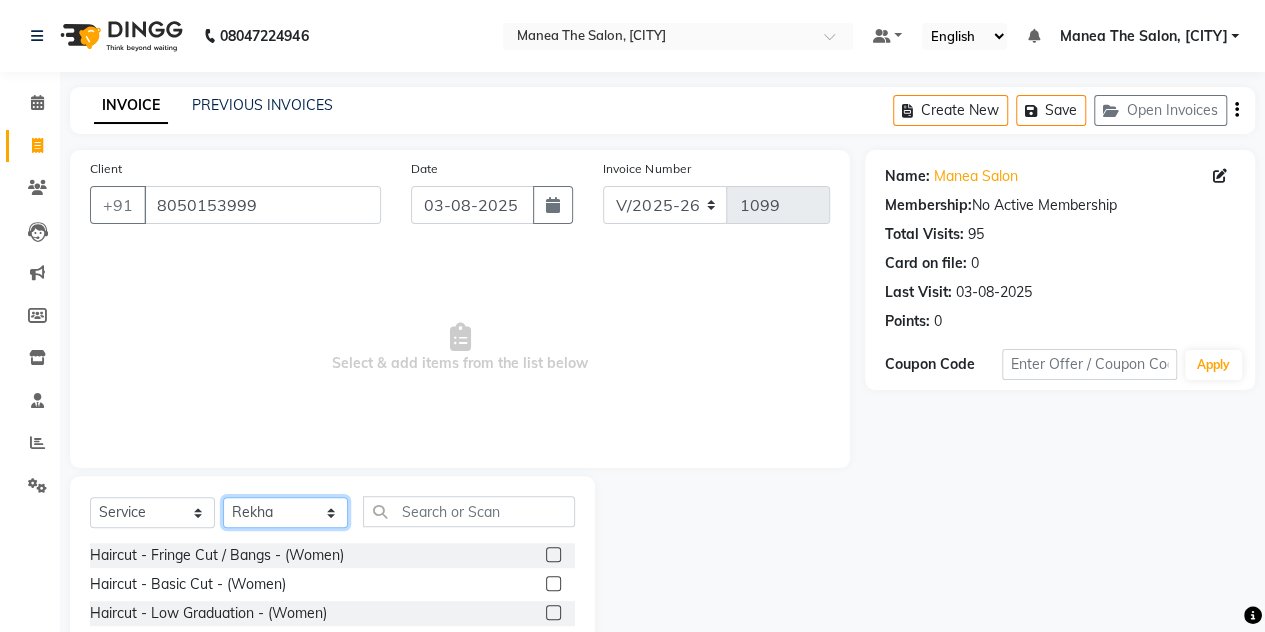 scroll, scrollTop: 168, scrollLeft: 0, axis: vertical 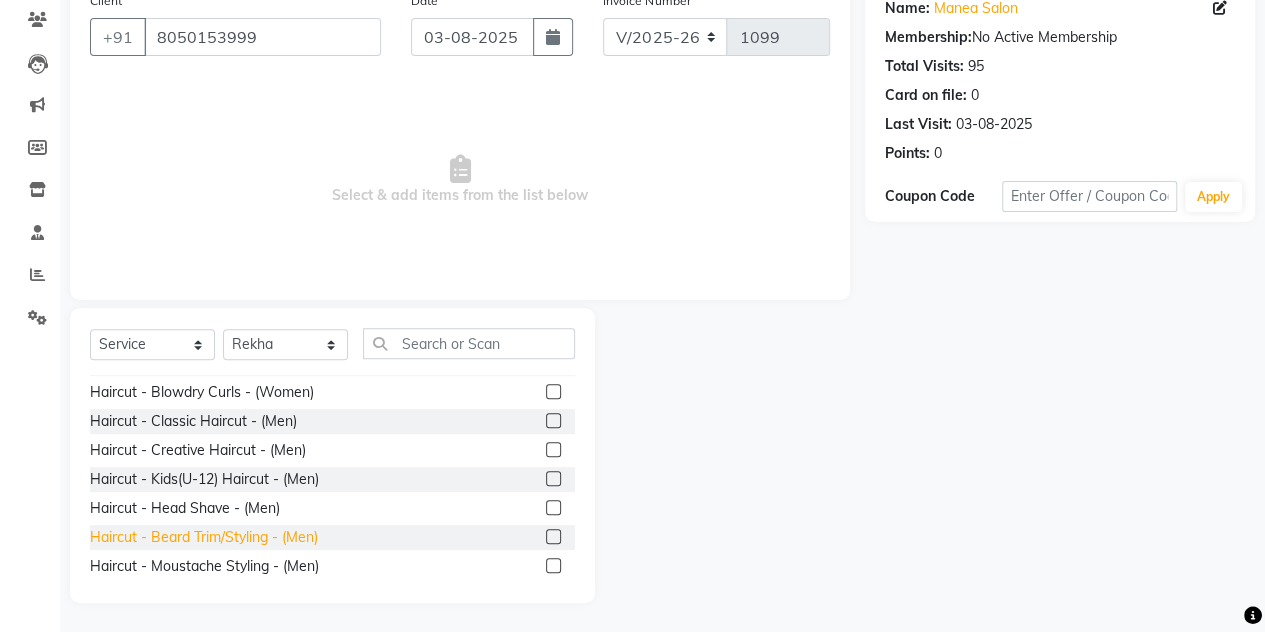 click on "Haircut - Beard Trim/Styling - (Men)" 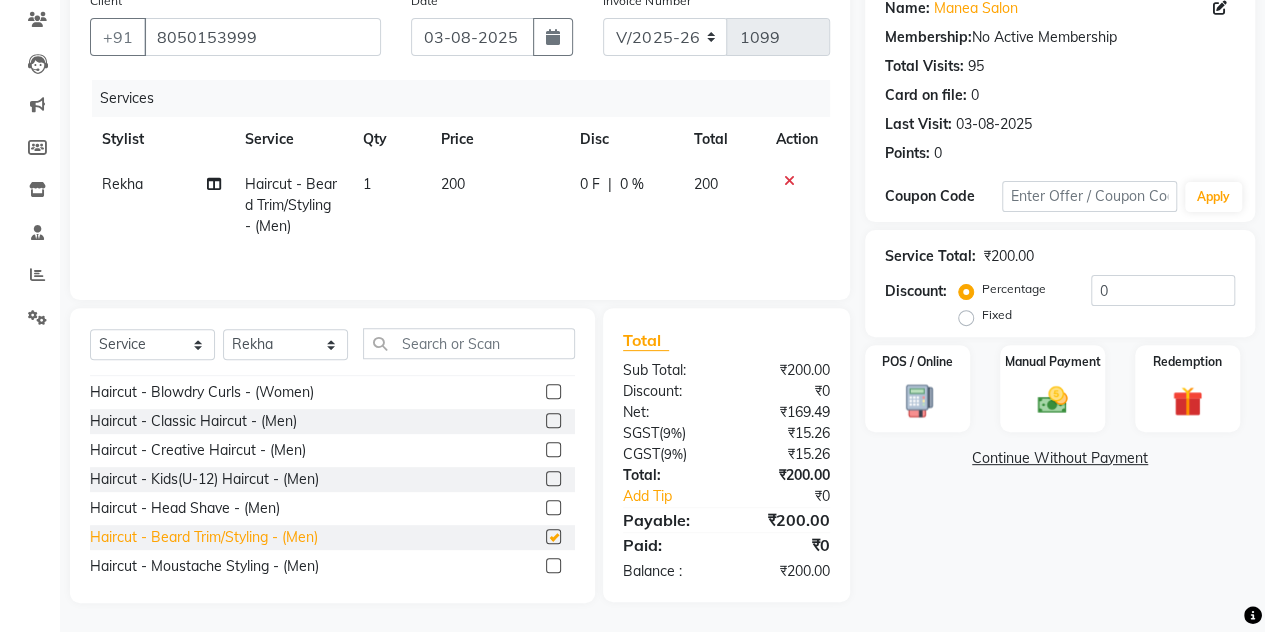 checkbox on "false" 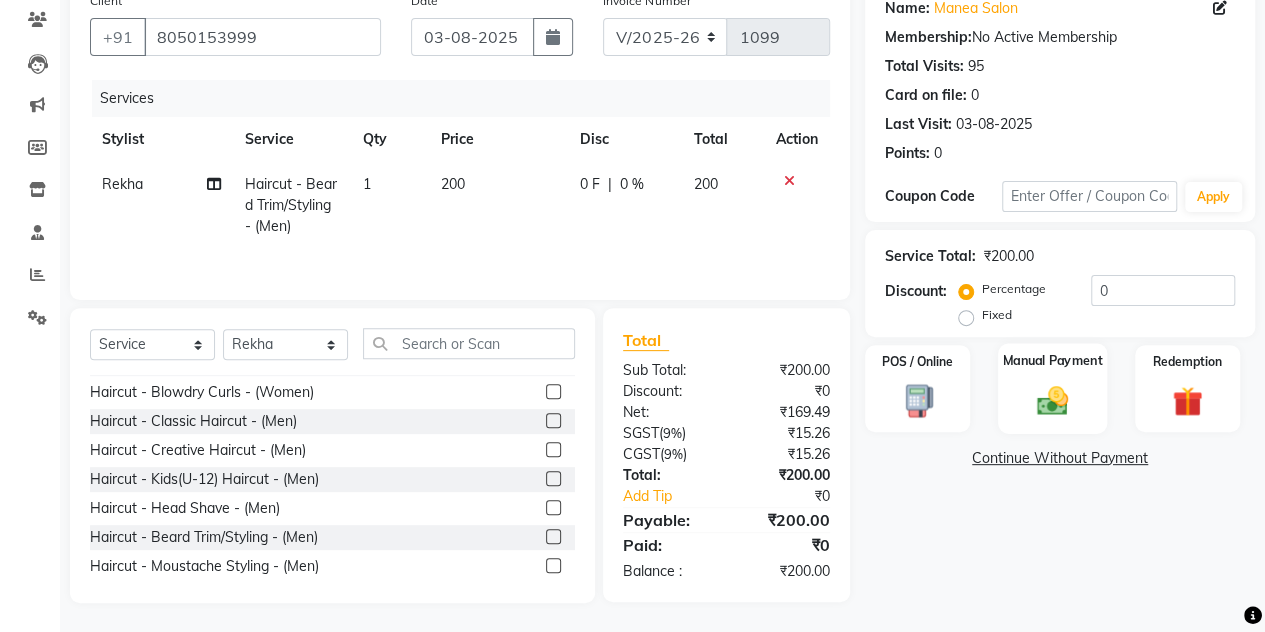 click 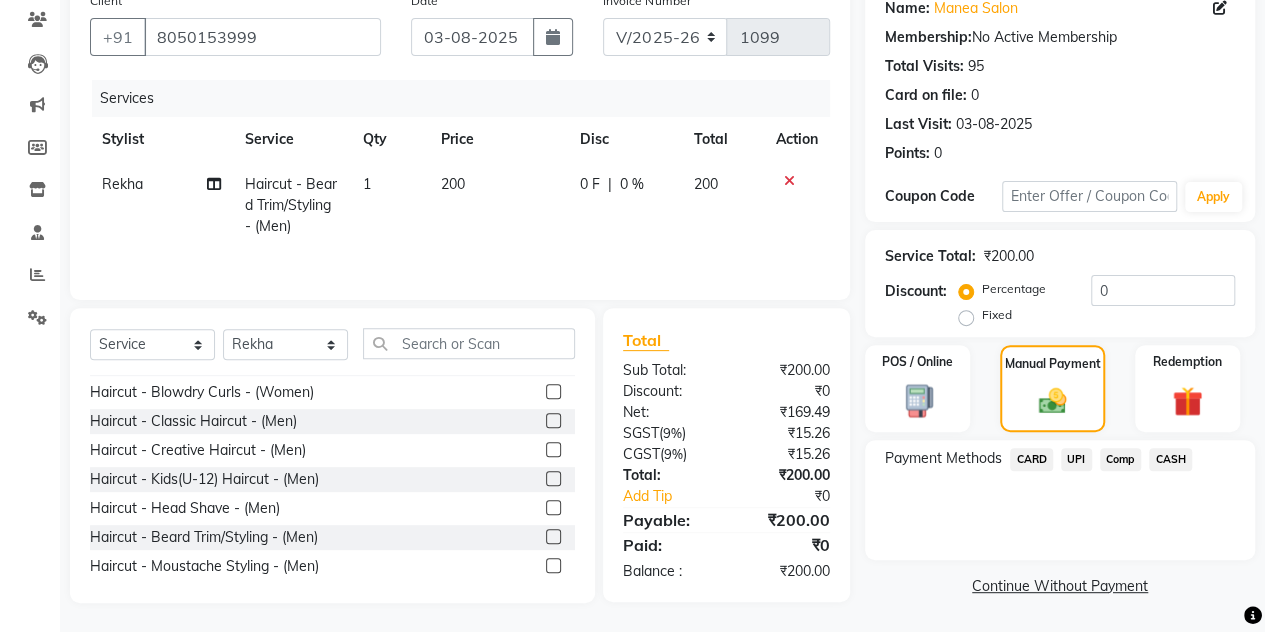 click on "UPI" 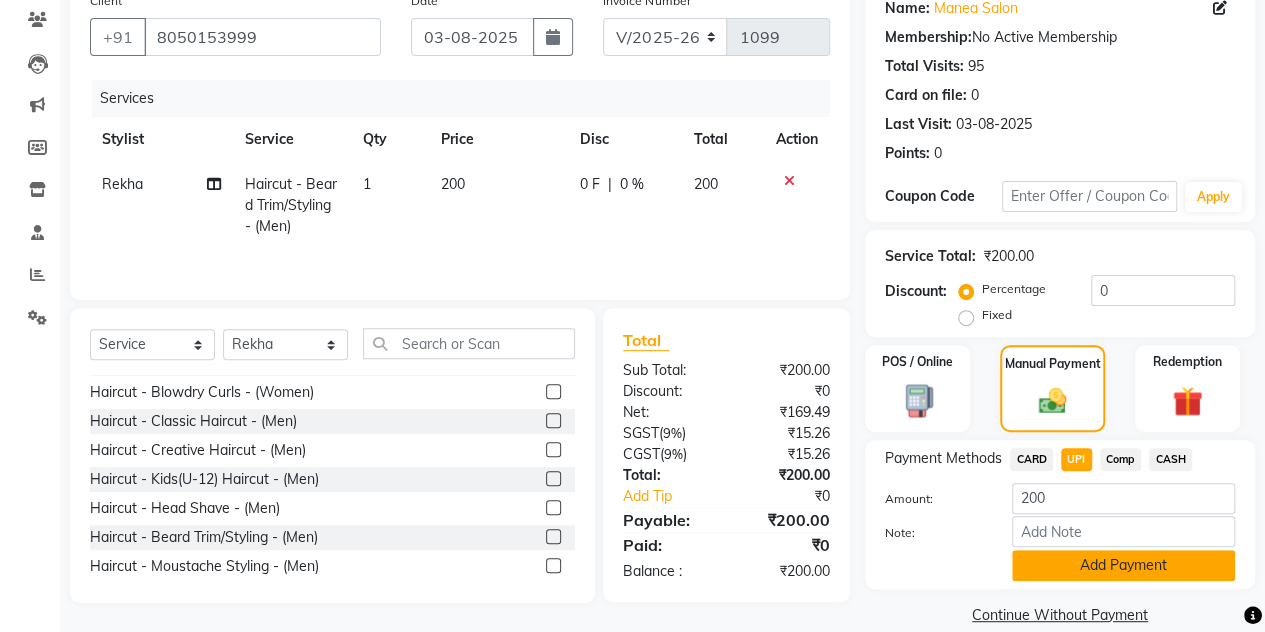 click on "Add Payment" 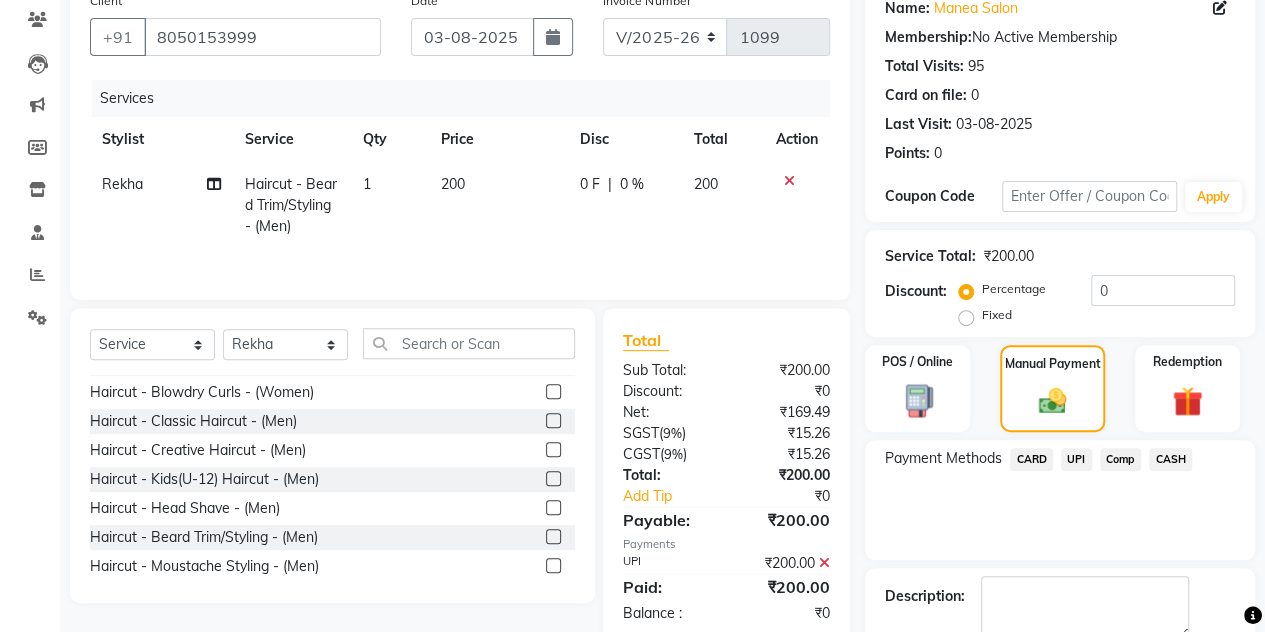 scroll, scrollTop: 278, scrollLeft: 0, axis: vertical 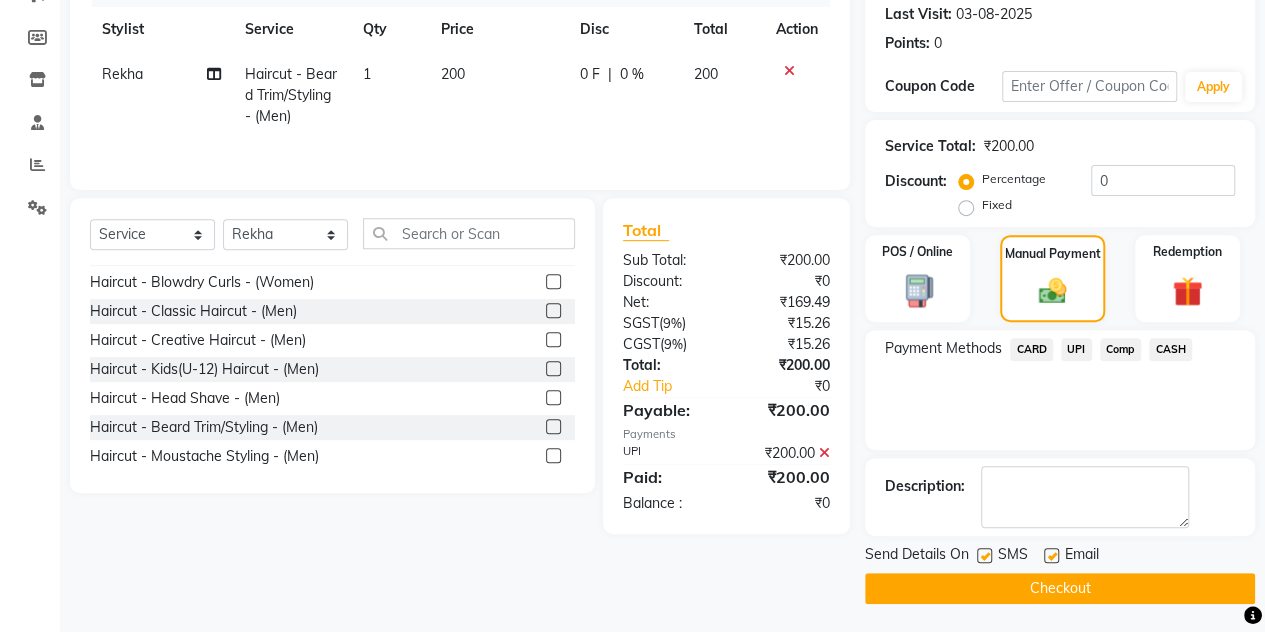 click on "Checkout" 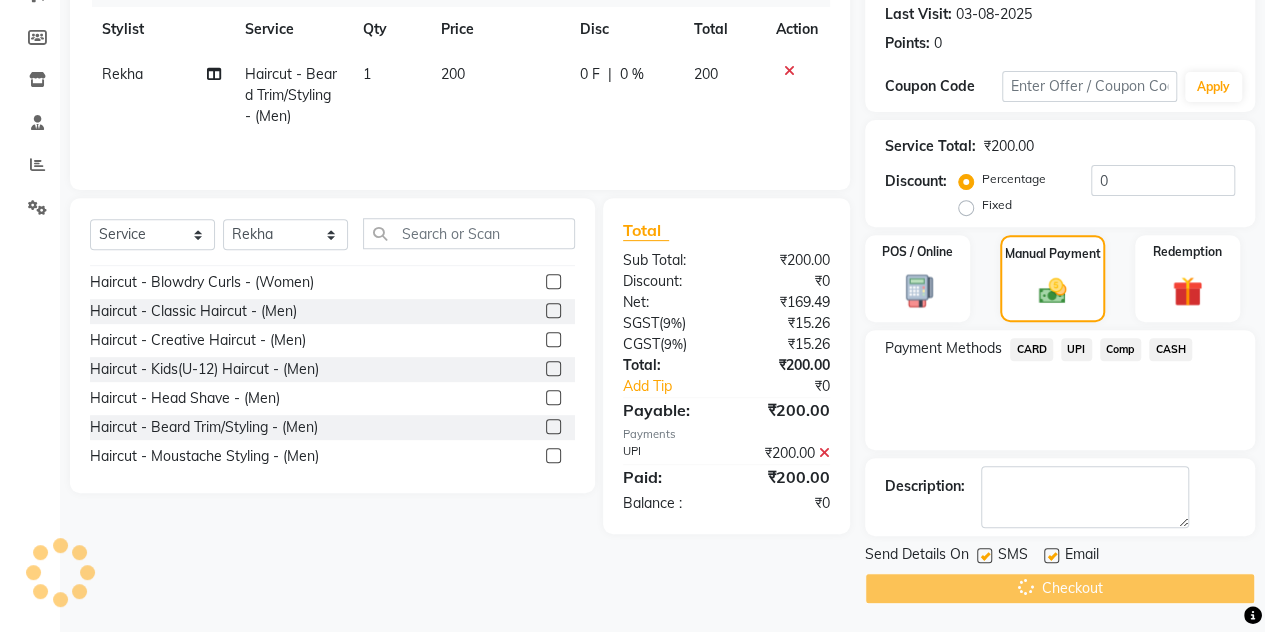 scroll, scrollTop: 0, scrollLeft: 0, axis: both 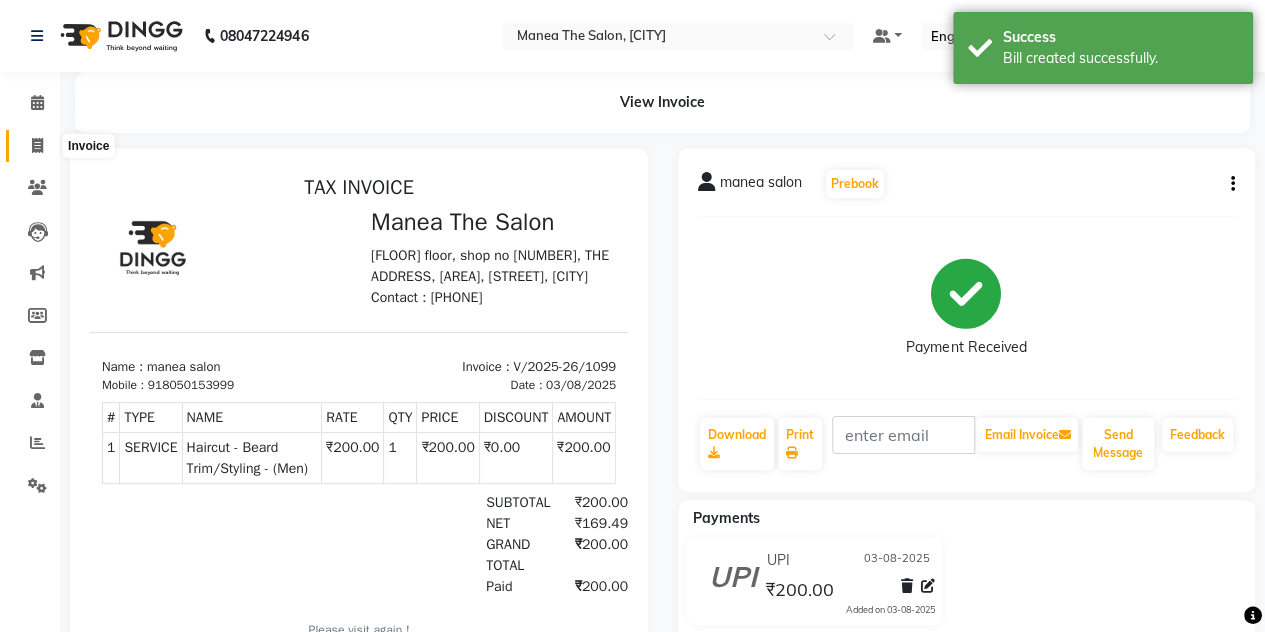 click 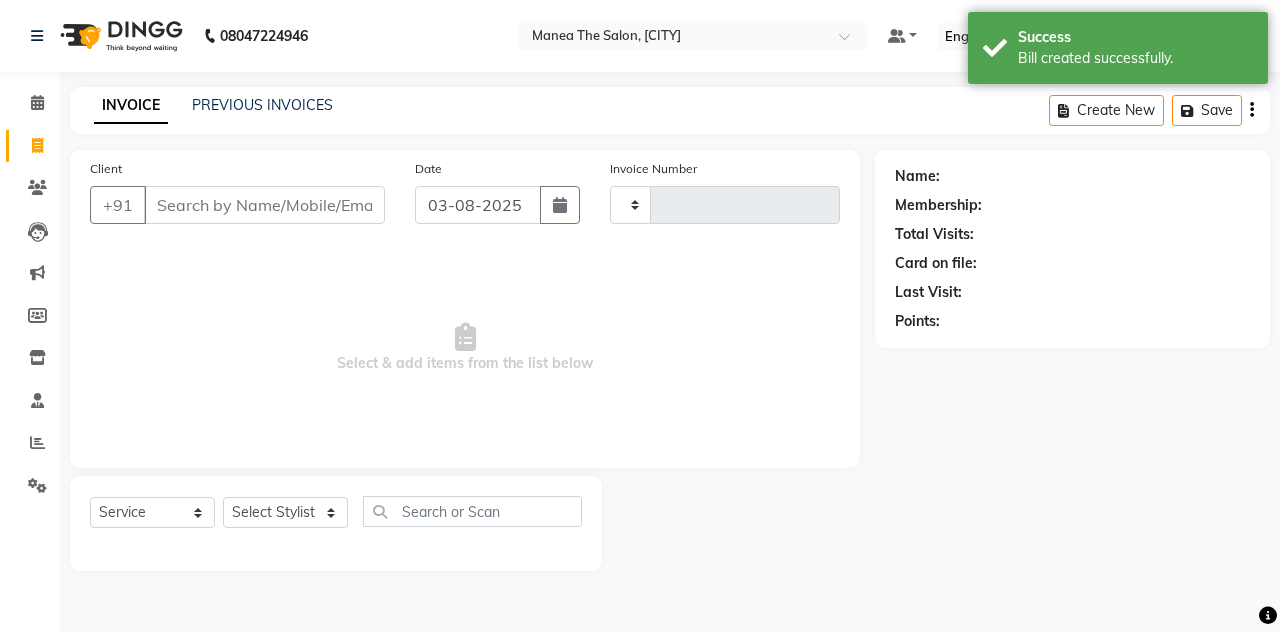 type on "1100" 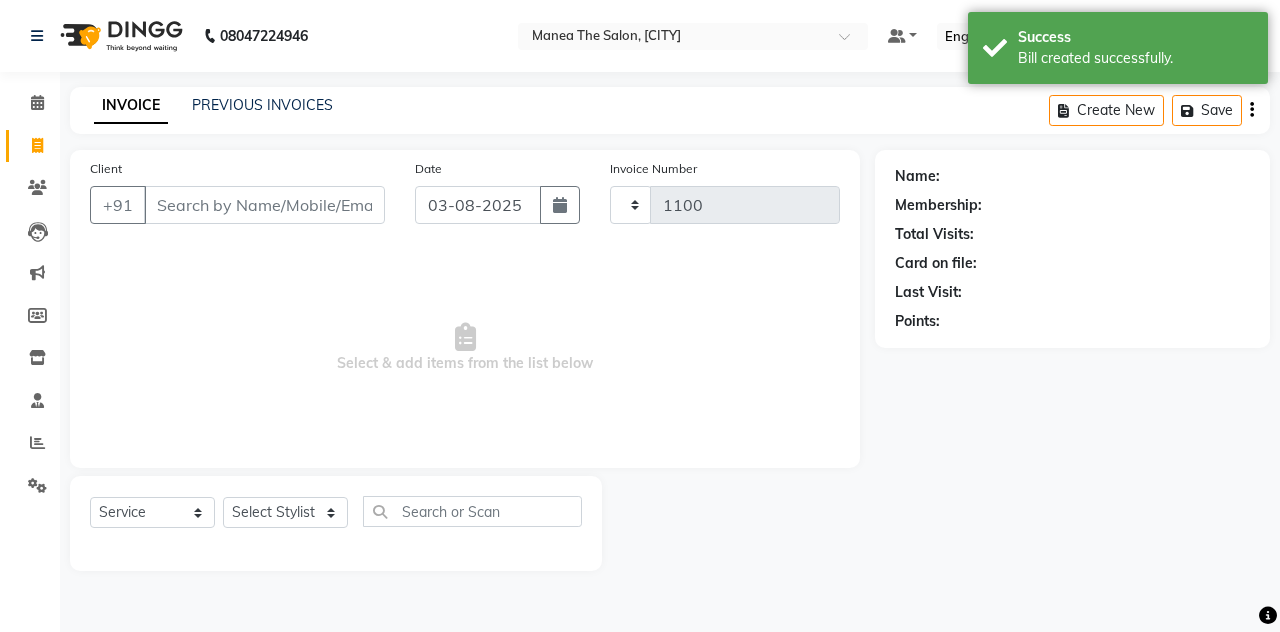 select on "7688" 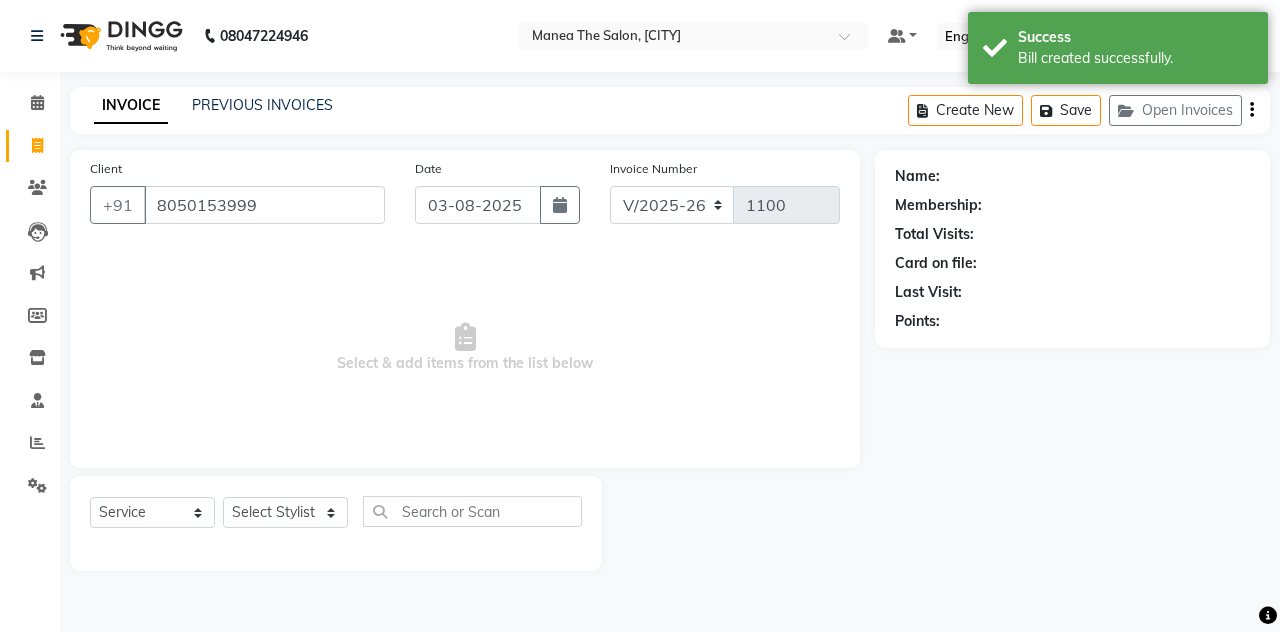 type on "8050153999" 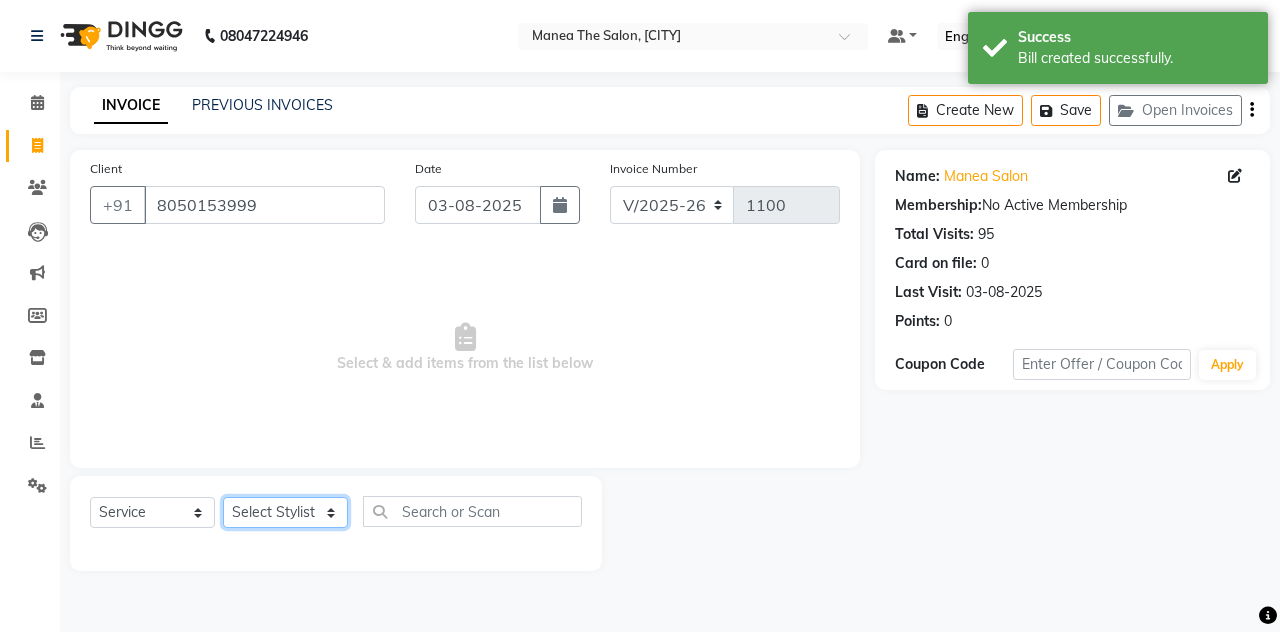 click on "Select Stylist [FIRST] [LAST] [FIRST] [LAST] [FIRST] [LAST] Manea The Salon, [CITY] [FIRST] [LAST] [FIRST] [LAST] [FIRST] [LAST]" 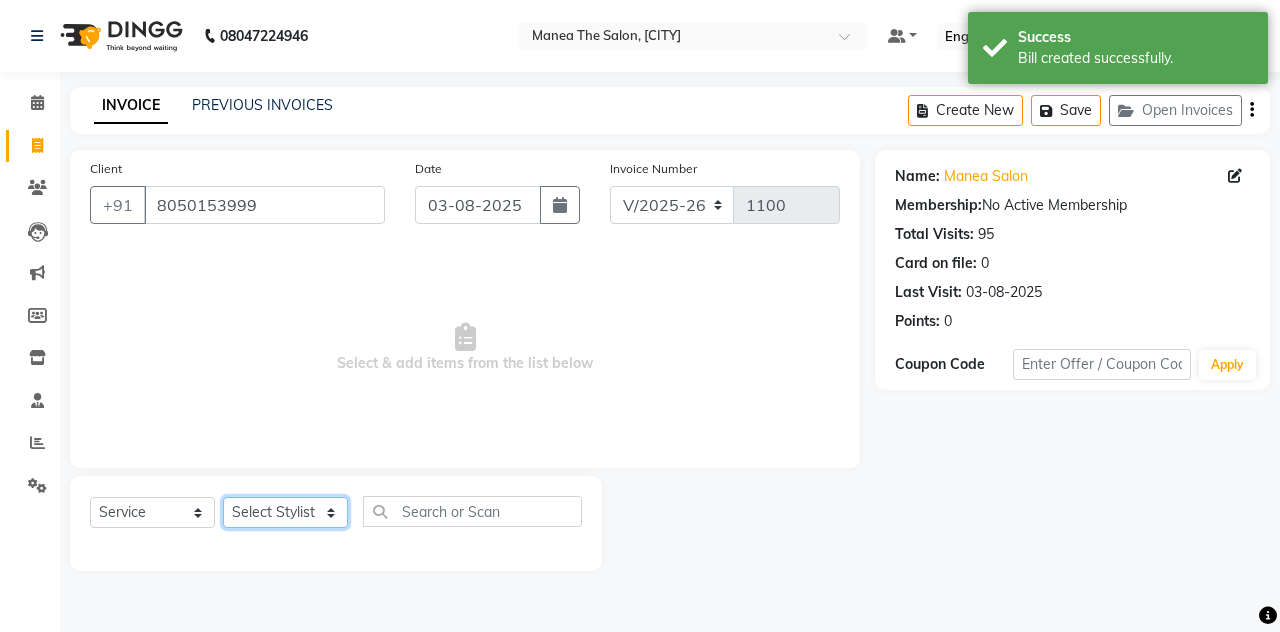 click on "Select Stylist [FIRST] [LAST] [FIRST] [LAST] [FIRST] [LAST] Manea The Salon, [CITY] [FIRST] [LAST] [FIRST] [LAST] [FIRST] [LAST]" 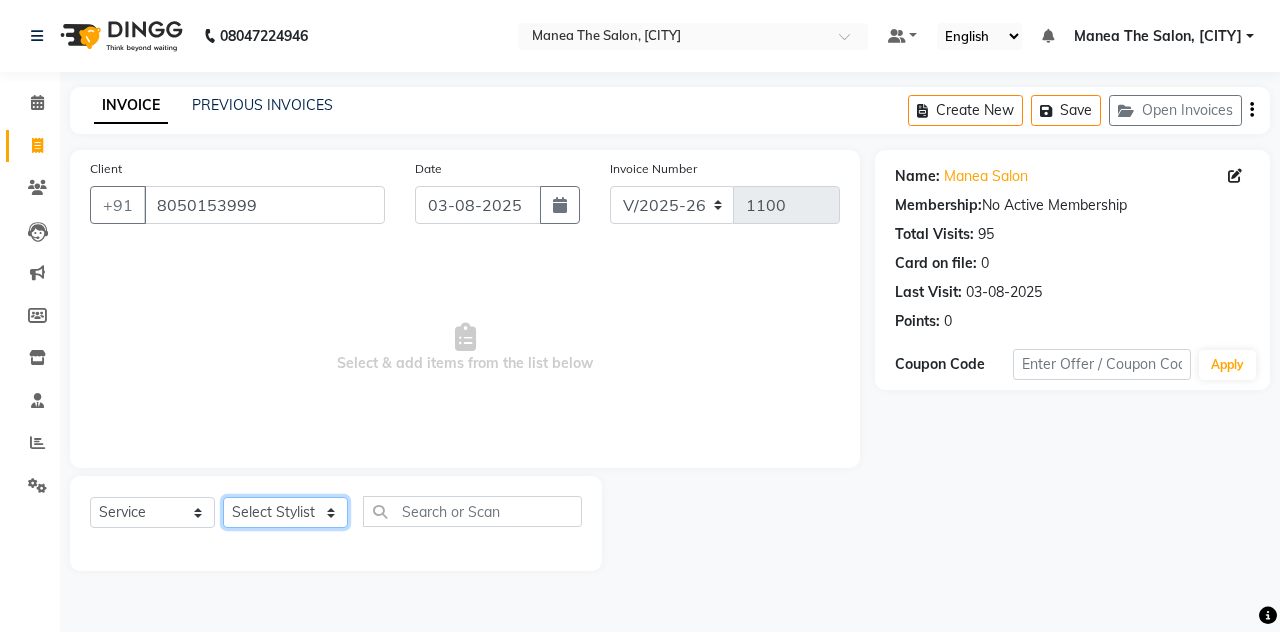 select on "80475" 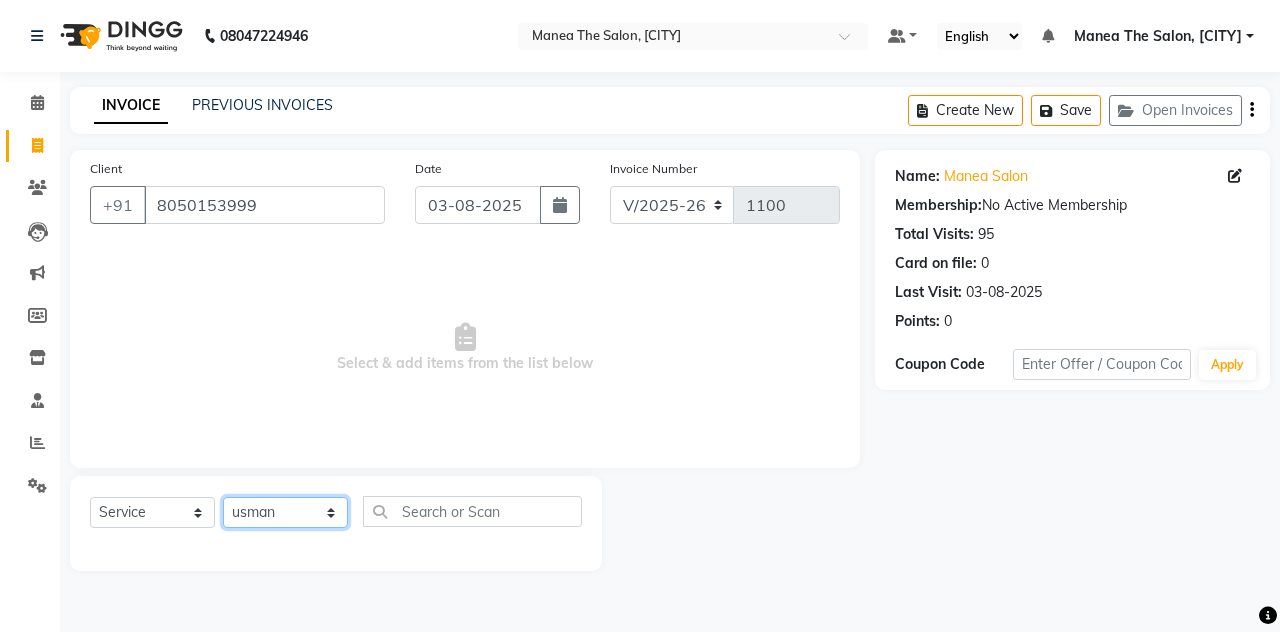 click on "Select Stylist [FIRST] [LAST] [FIRST] [LAST] [FIRST] [LAST] Manea The Salon, [CITY] [FIRST] [LAST] [FIRST] [LAST] [FIRST] [LAST]" 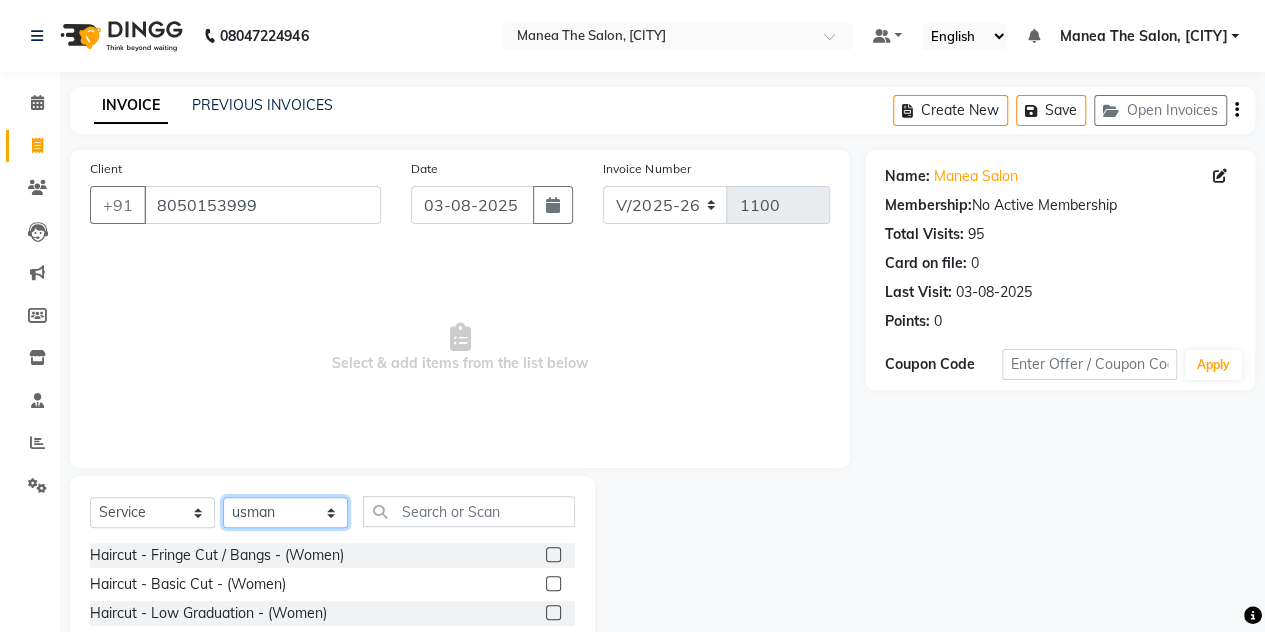 scroll, scrollTop: 168, scrollLeft: 0, axis: vertical 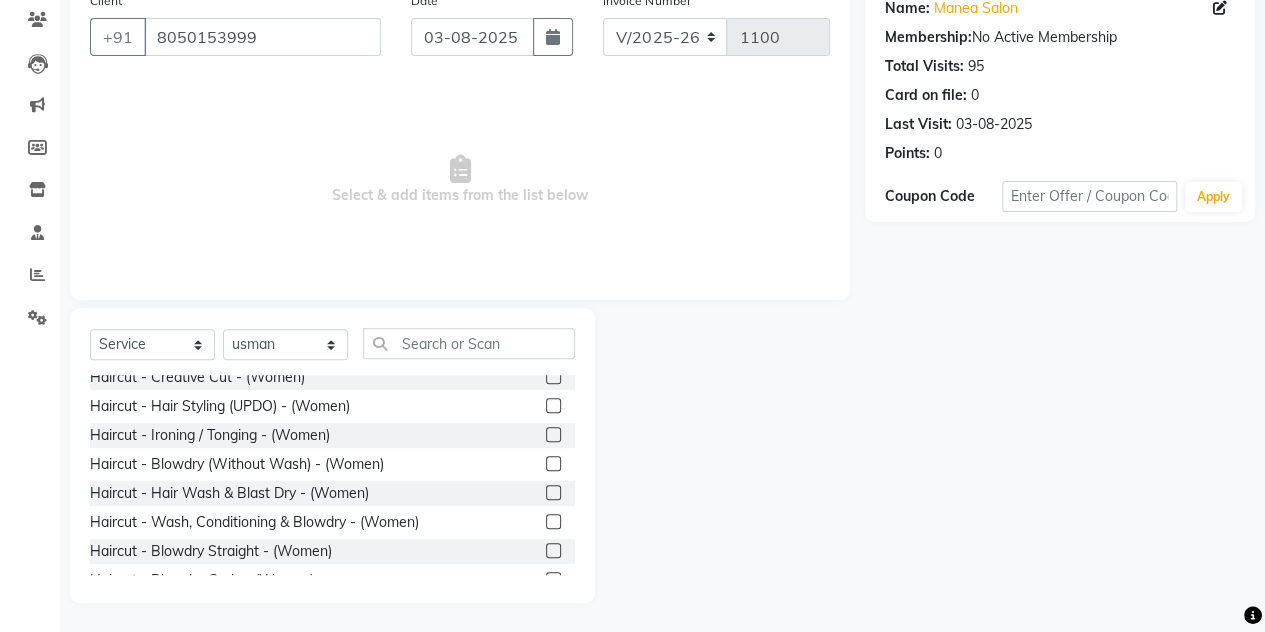 click on "Haircut - Blowdry Straight - (Women)" 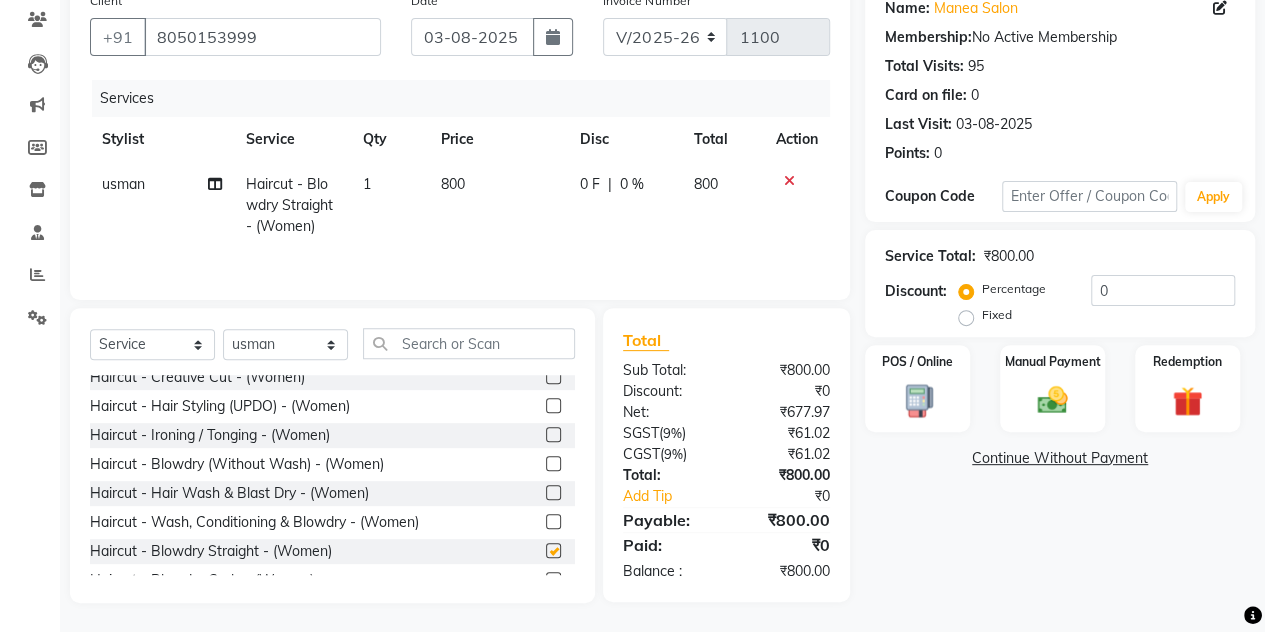 checkbox on "false" 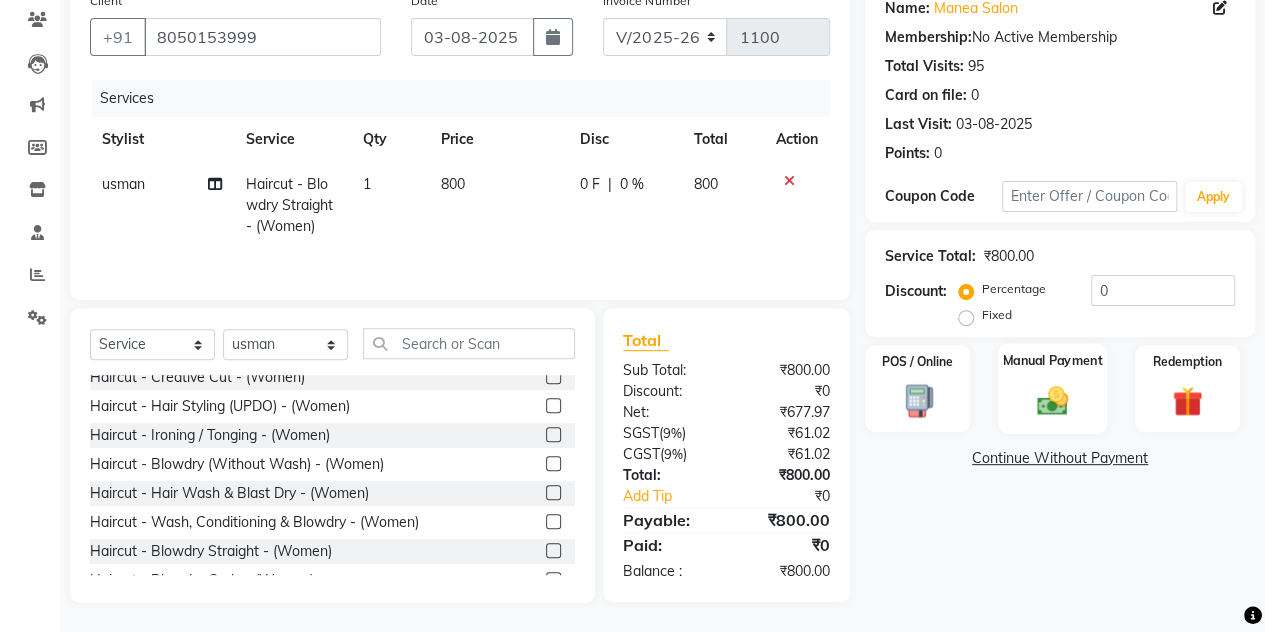 click 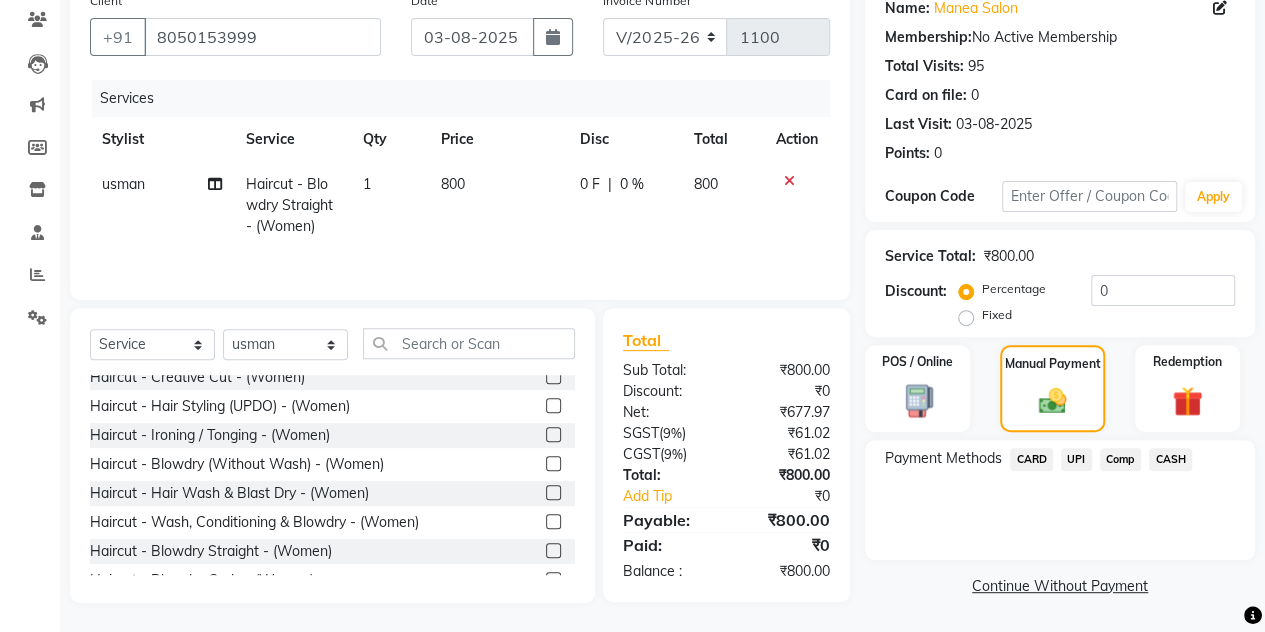click on "UPI" 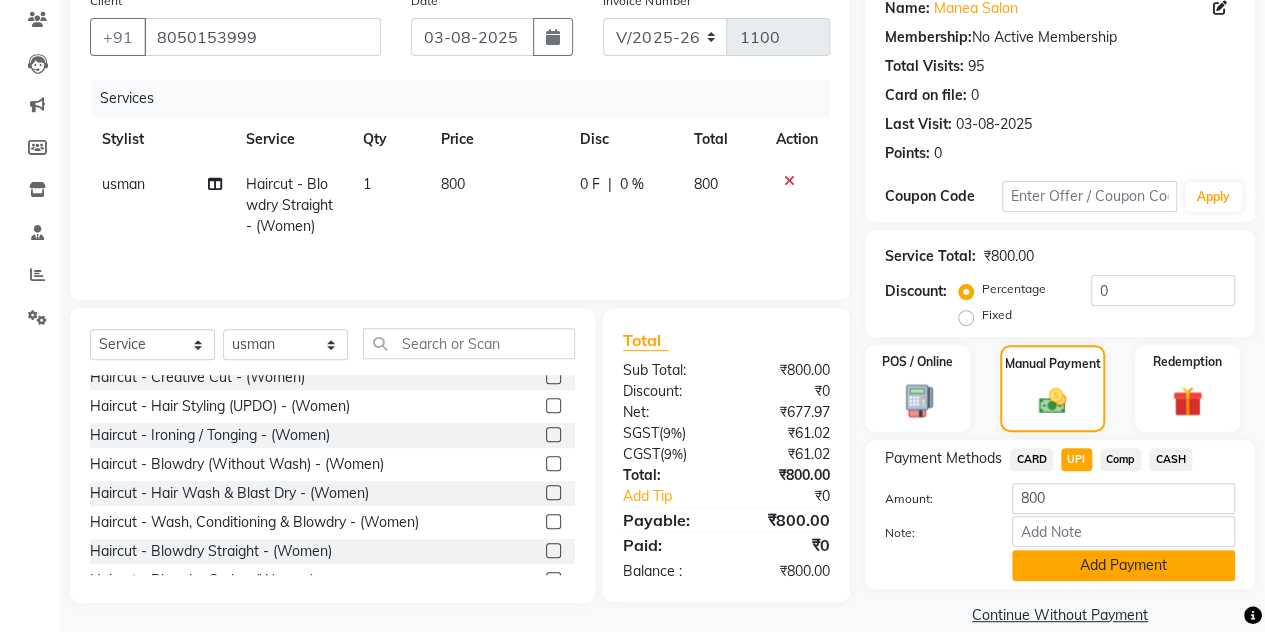 click on "Add Payment" 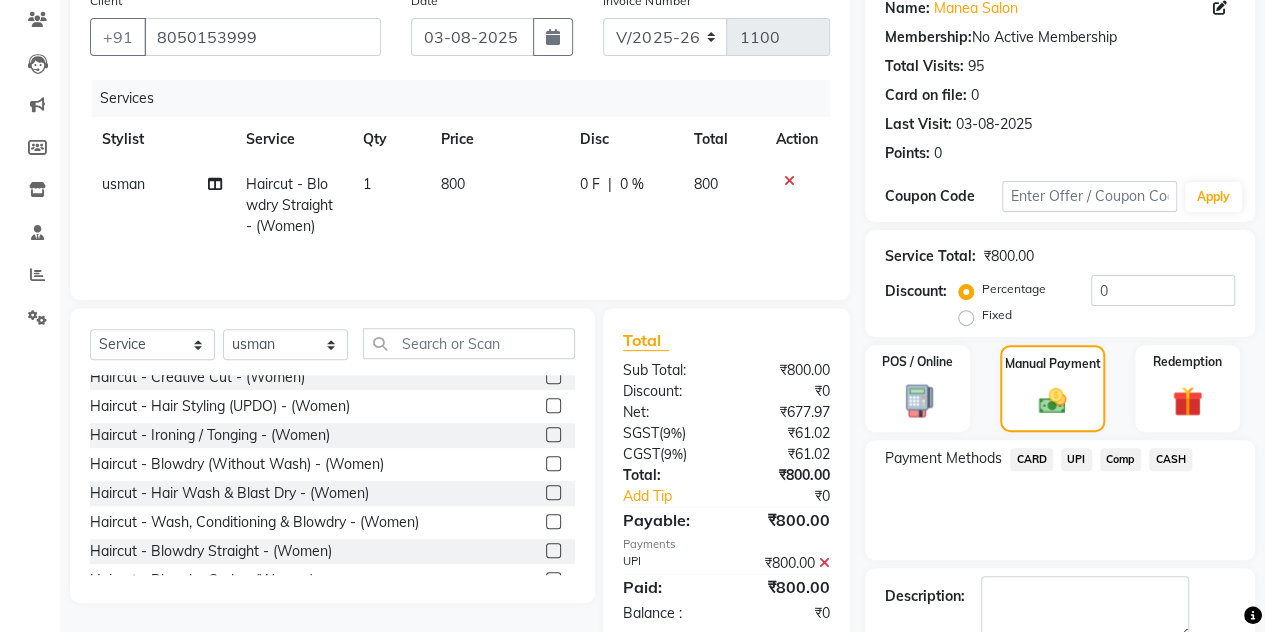 scroll, scrollTop: 278, scrollLeft: 0, axis: vertical 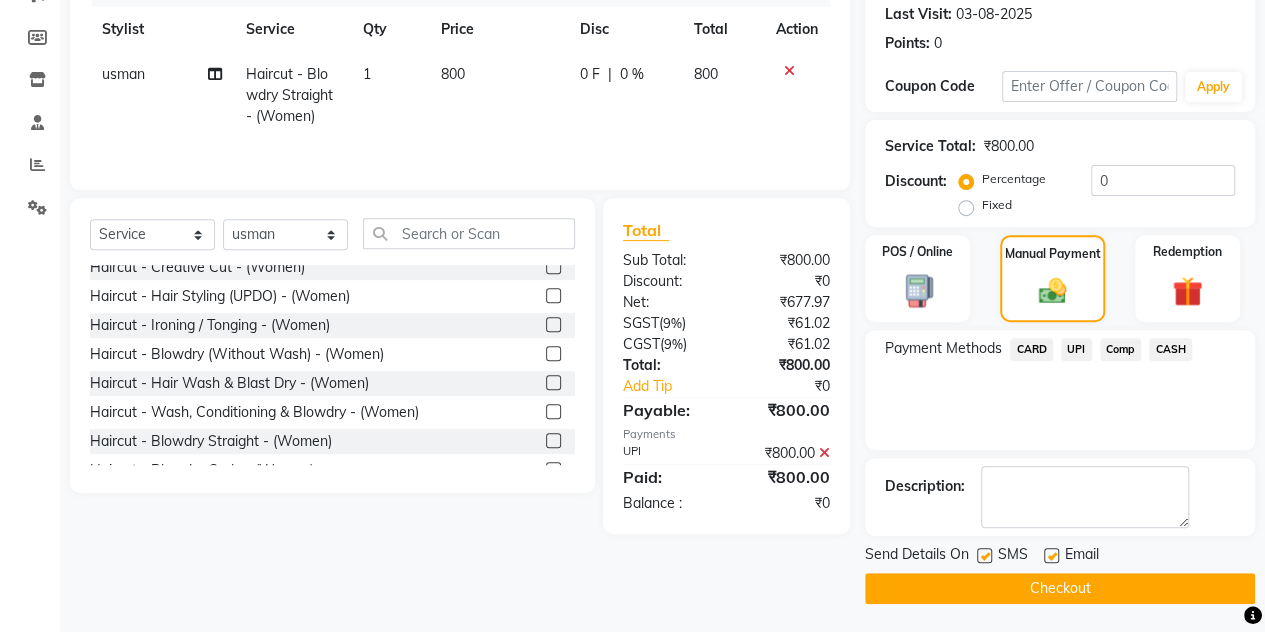 click on "Send Details On SMS Email  Checkout" 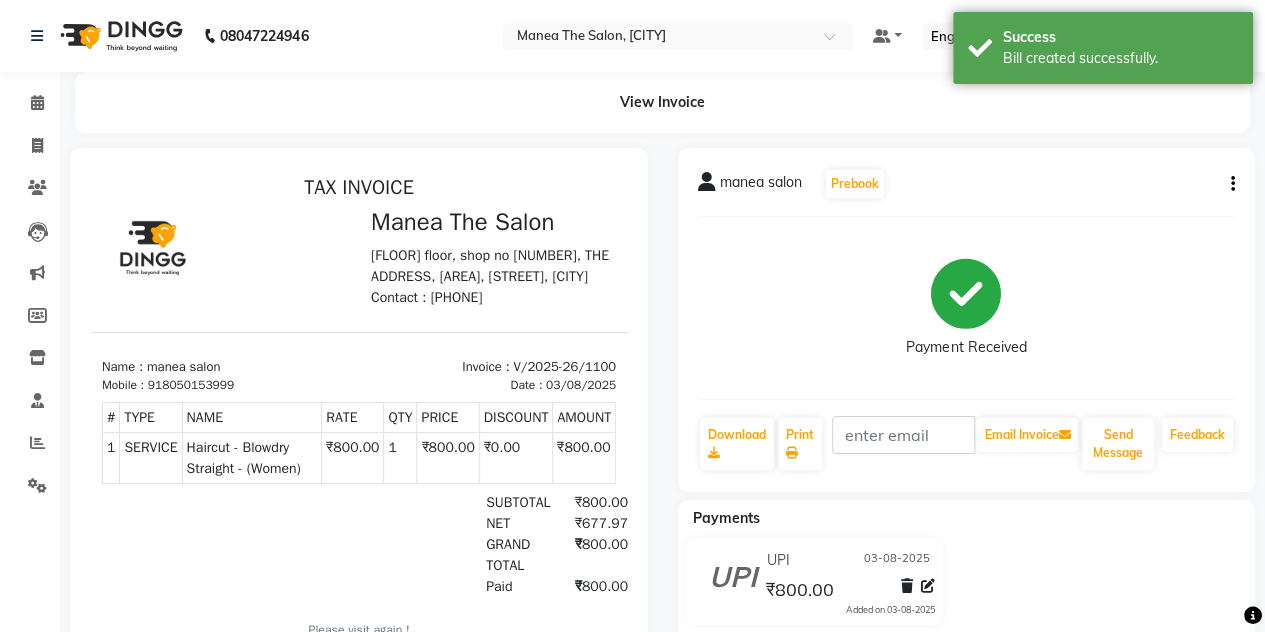 scroll, scrollTop: 0, scrollLeft: 0, axis: both 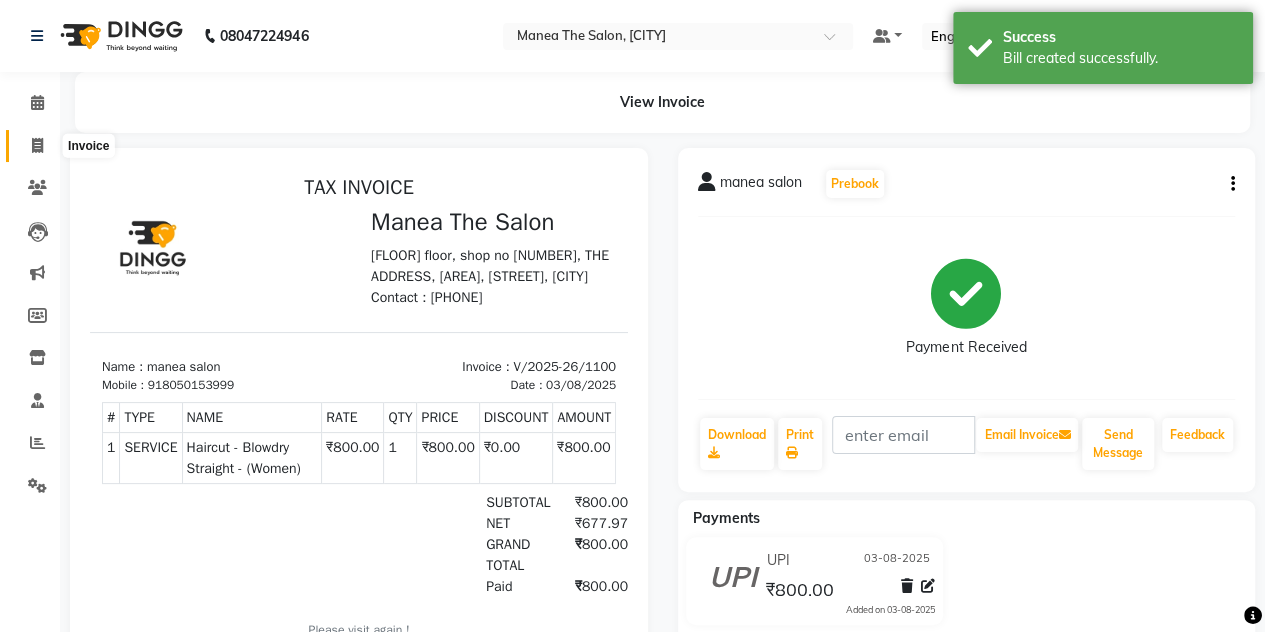 click 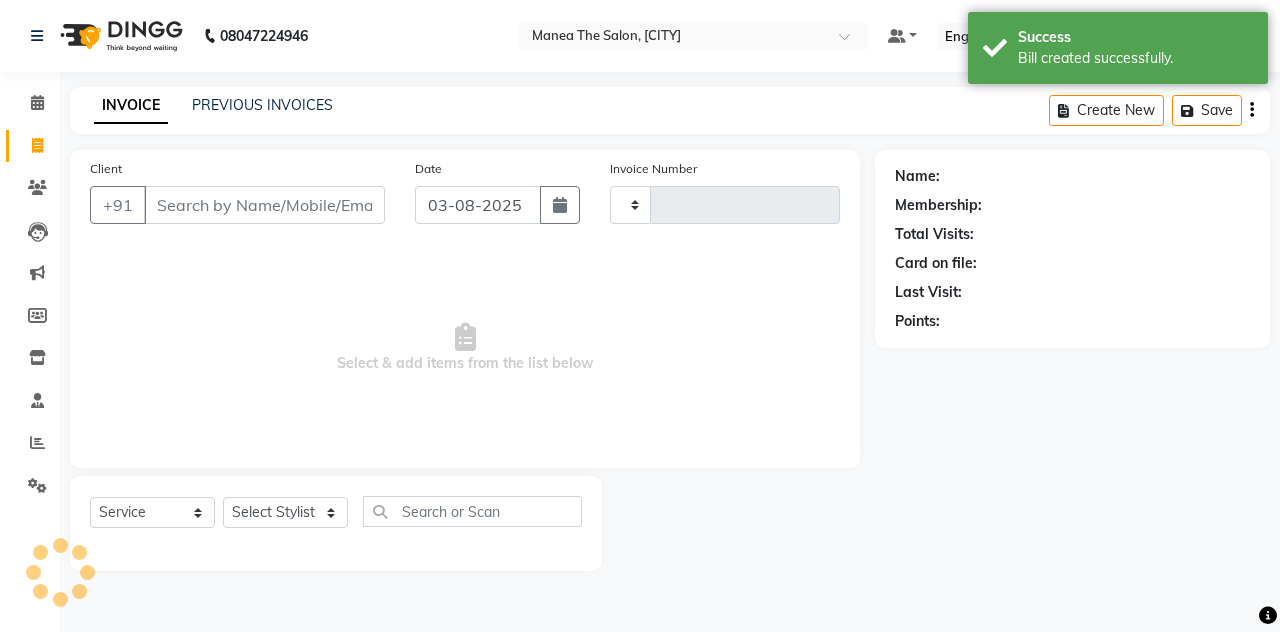 type on "1101" 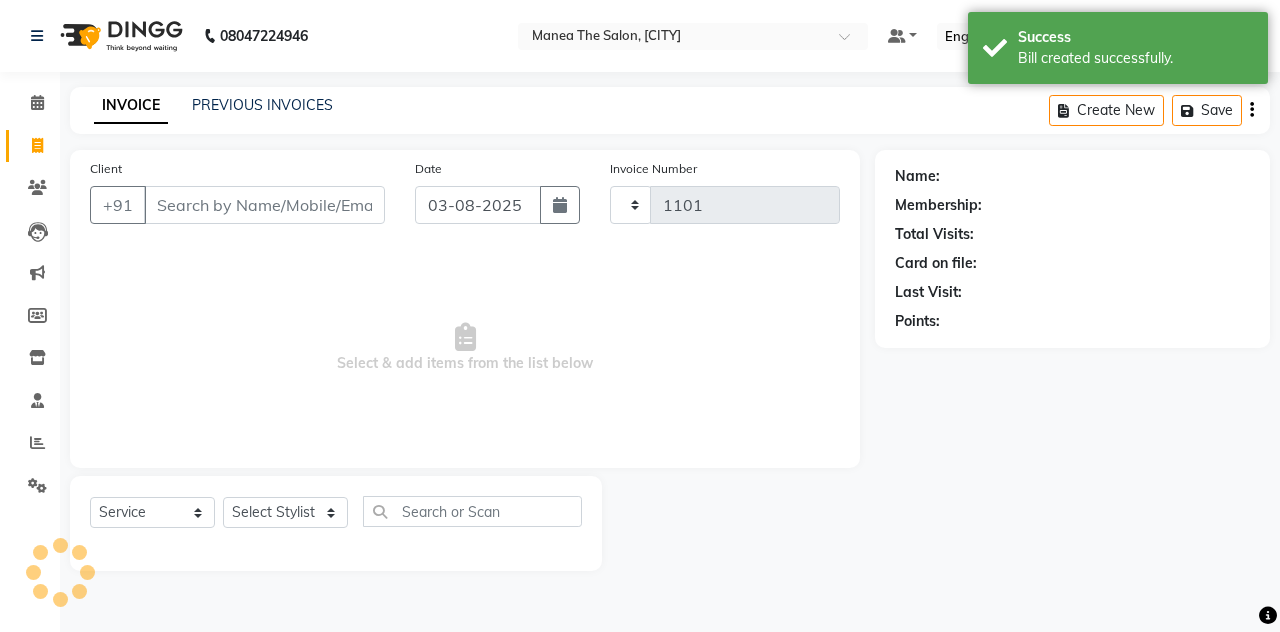 select on "7688" 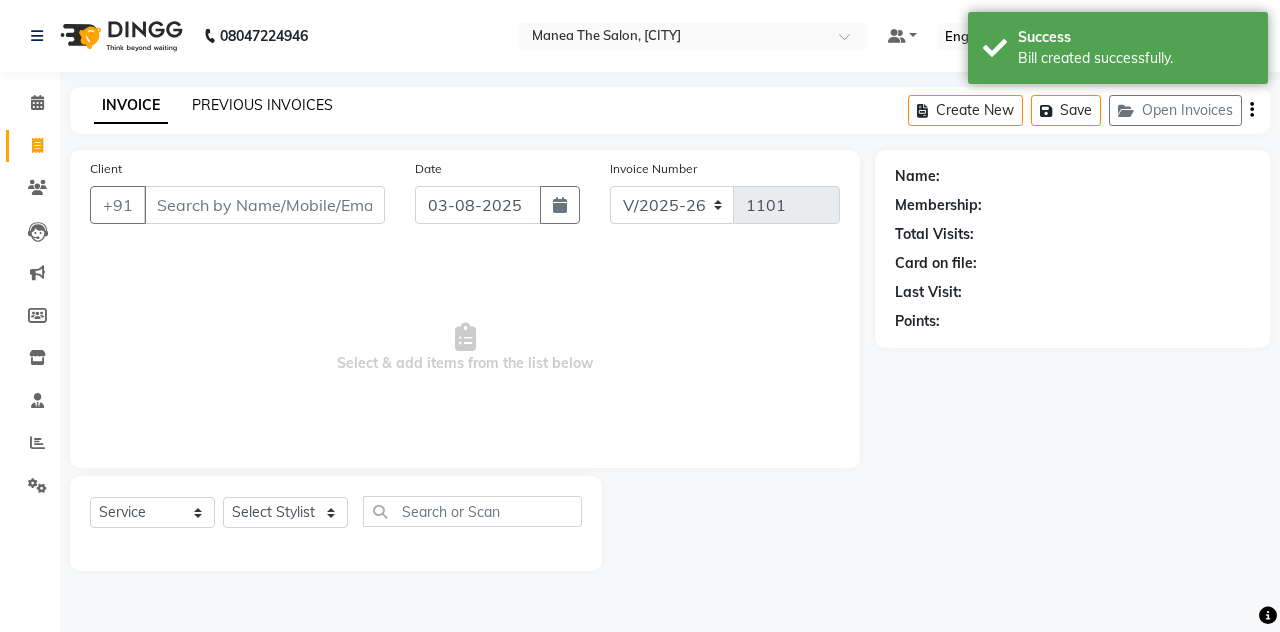 click on "PREVIOUS INVOICES" 